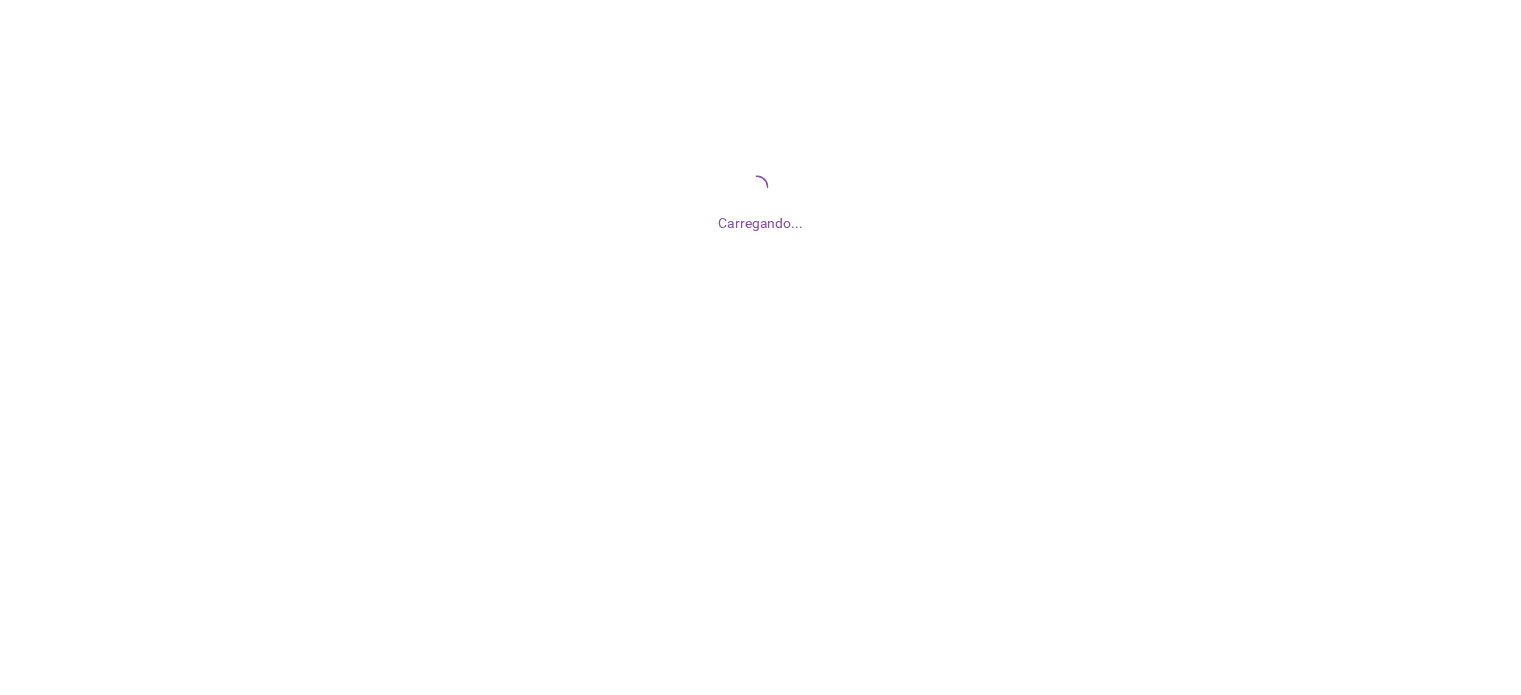 scroll, scrollTop: 0, scrollLeft: 0, axis: both 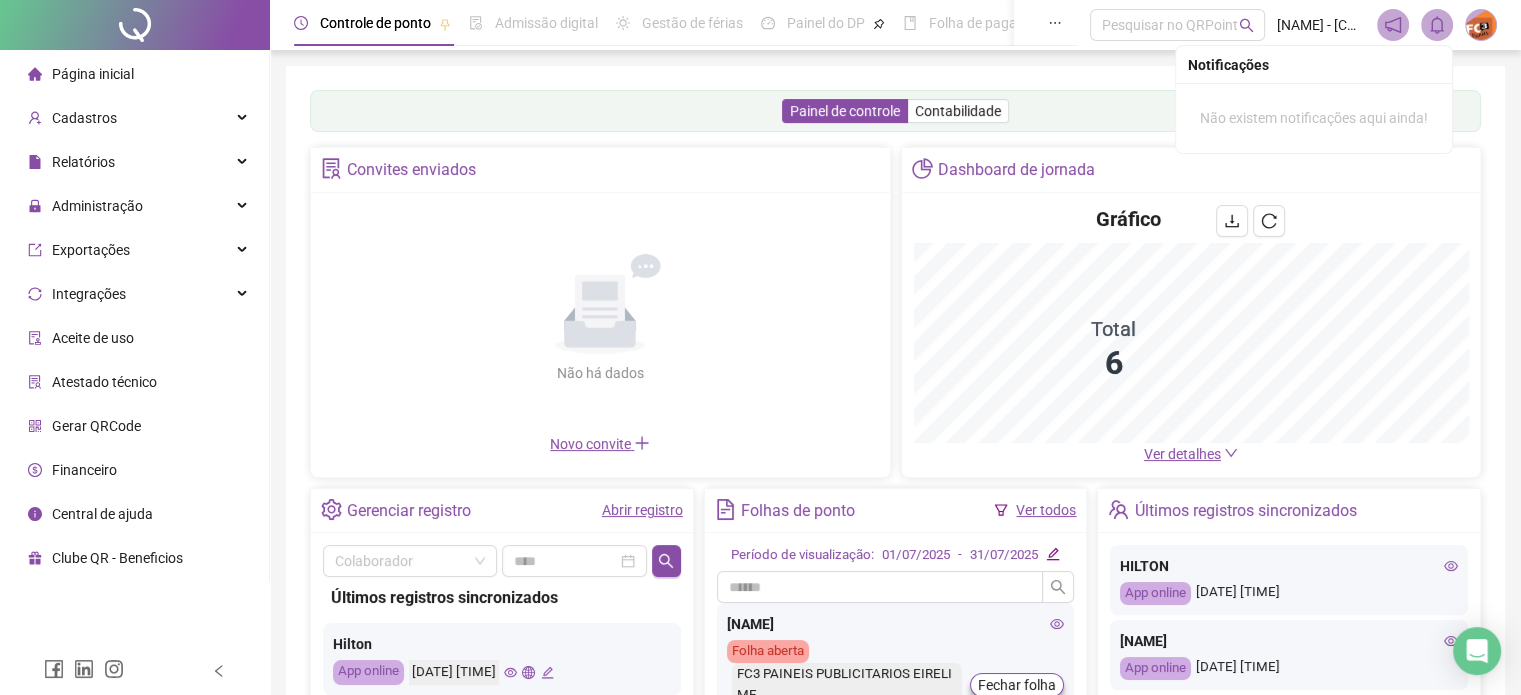 click 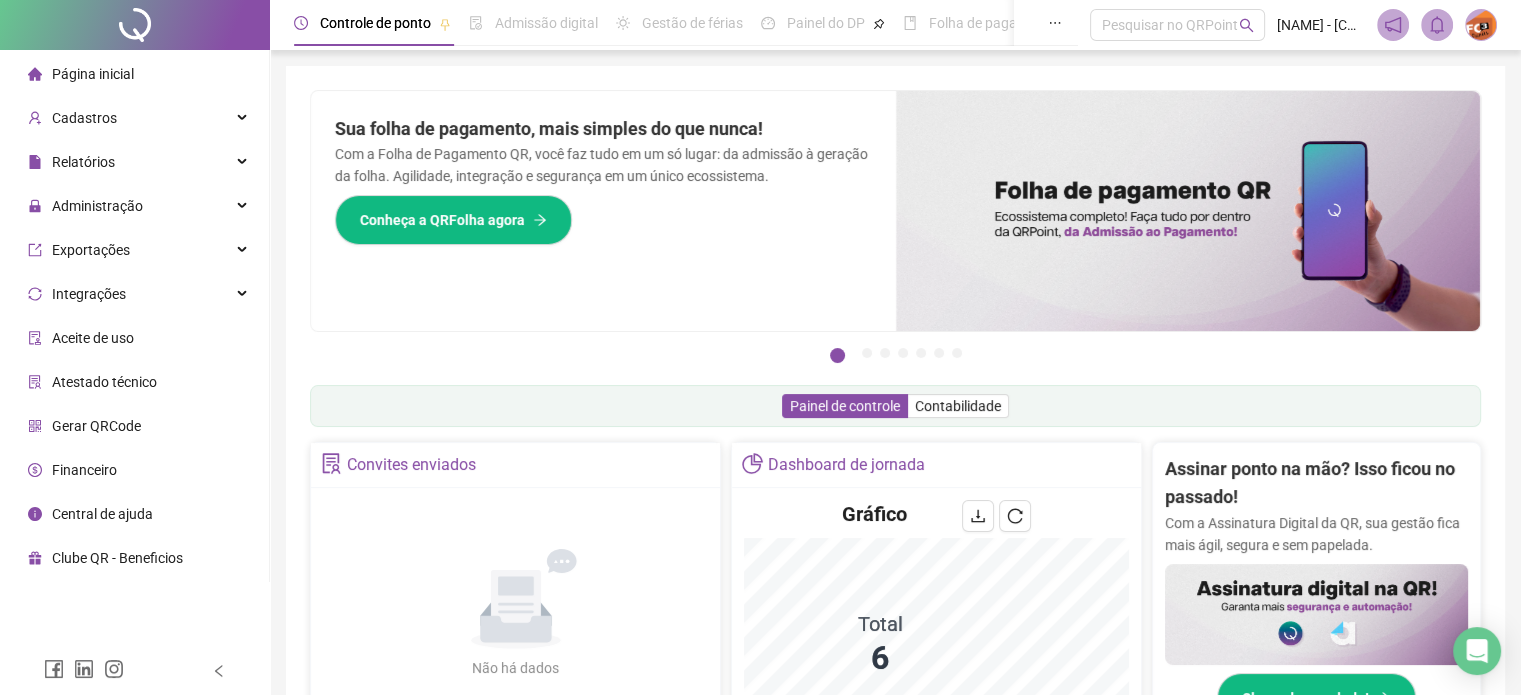 click on "Página inicial Cadastros Relatórios Administração Exportações Integrações Aceite de uso Atestado técnico Gerar QRCode Financeiro Central de ajuda Clube QR - Beneficios" at bounding box center (135, 316) 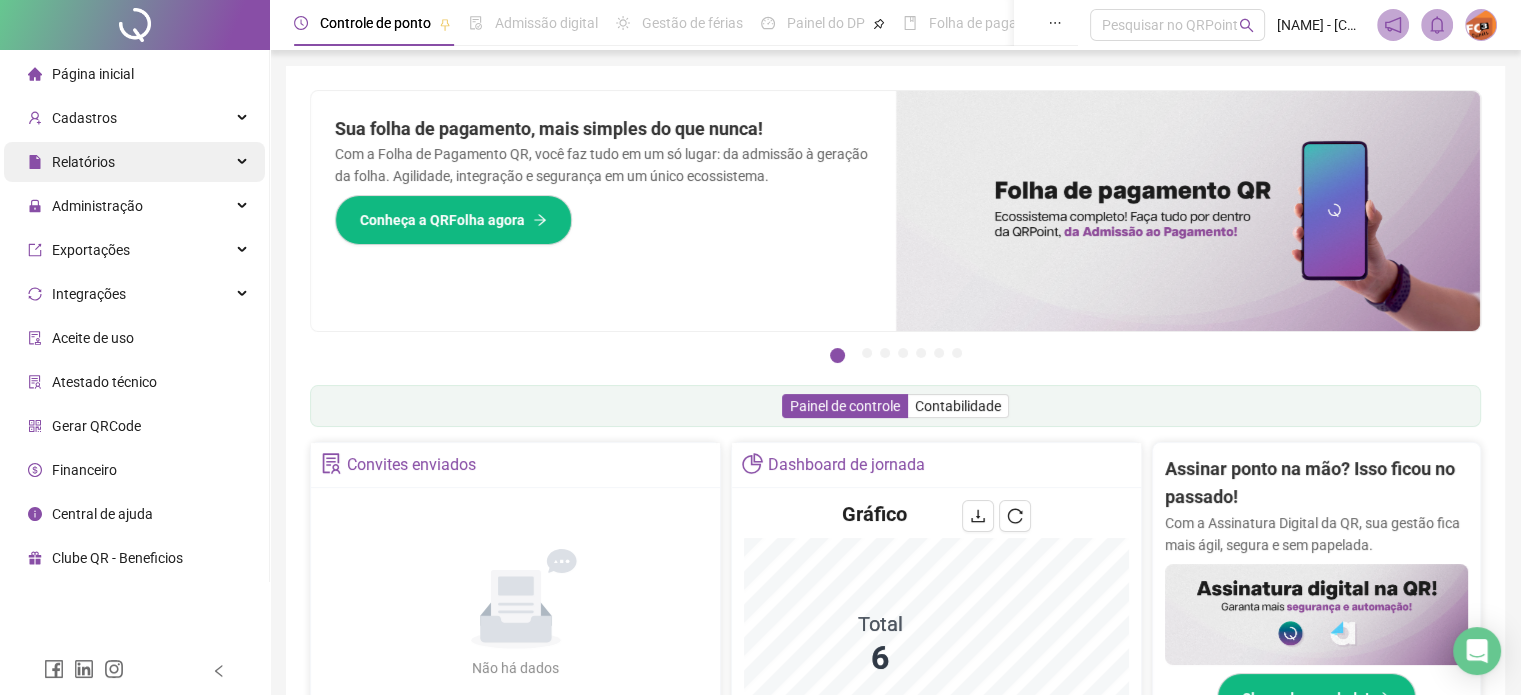click on "Relatórios" at bounding box center (83, 162) 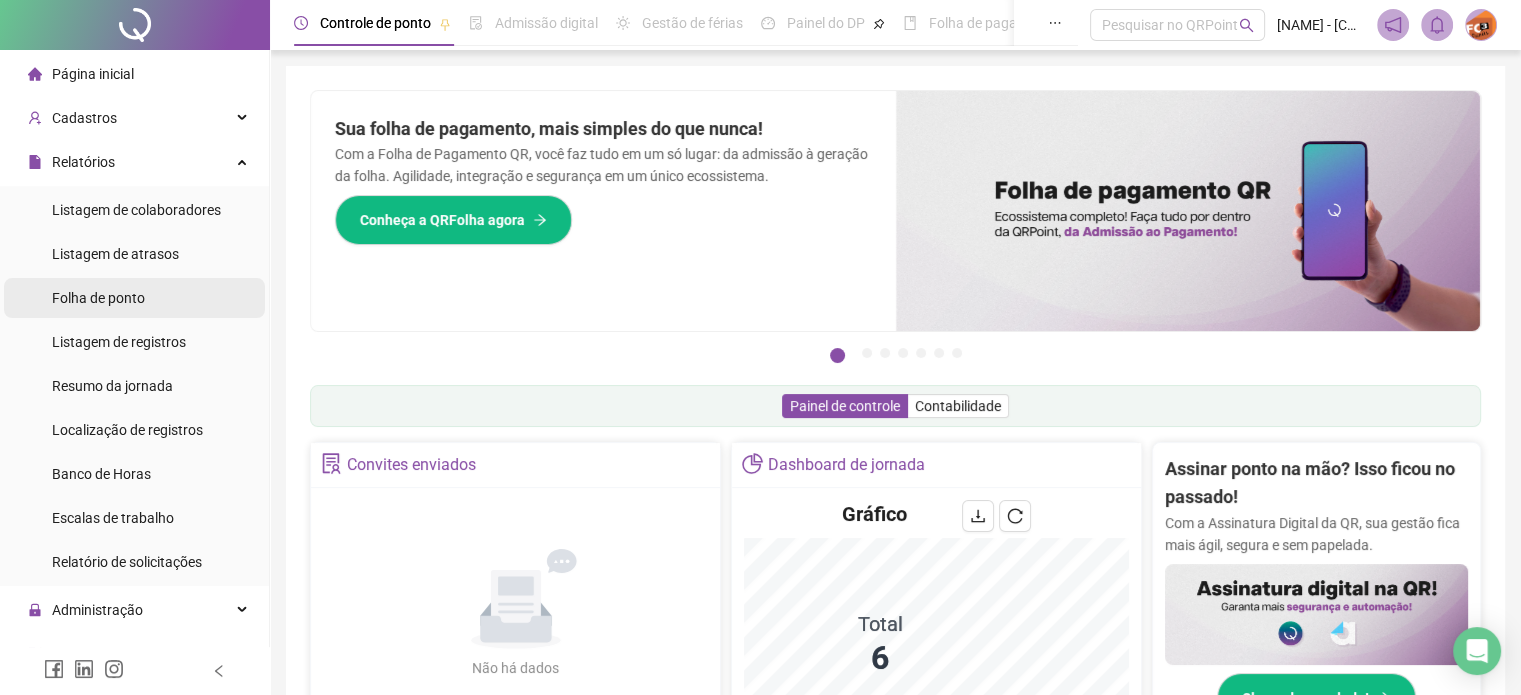 click on "Folha de ponto" at bounding box center [98, 298] 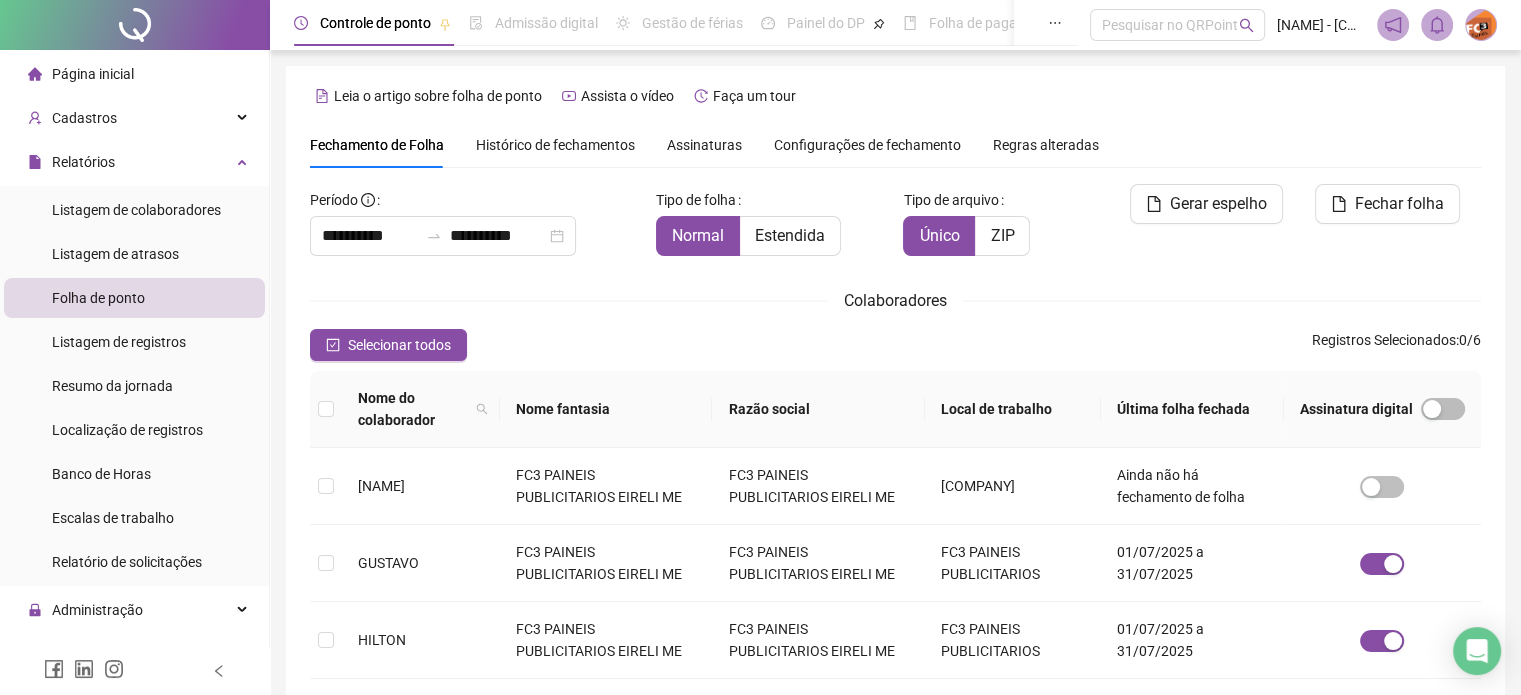scroll, scrollTop: 61, scrollLeft: 0, axis: vertical 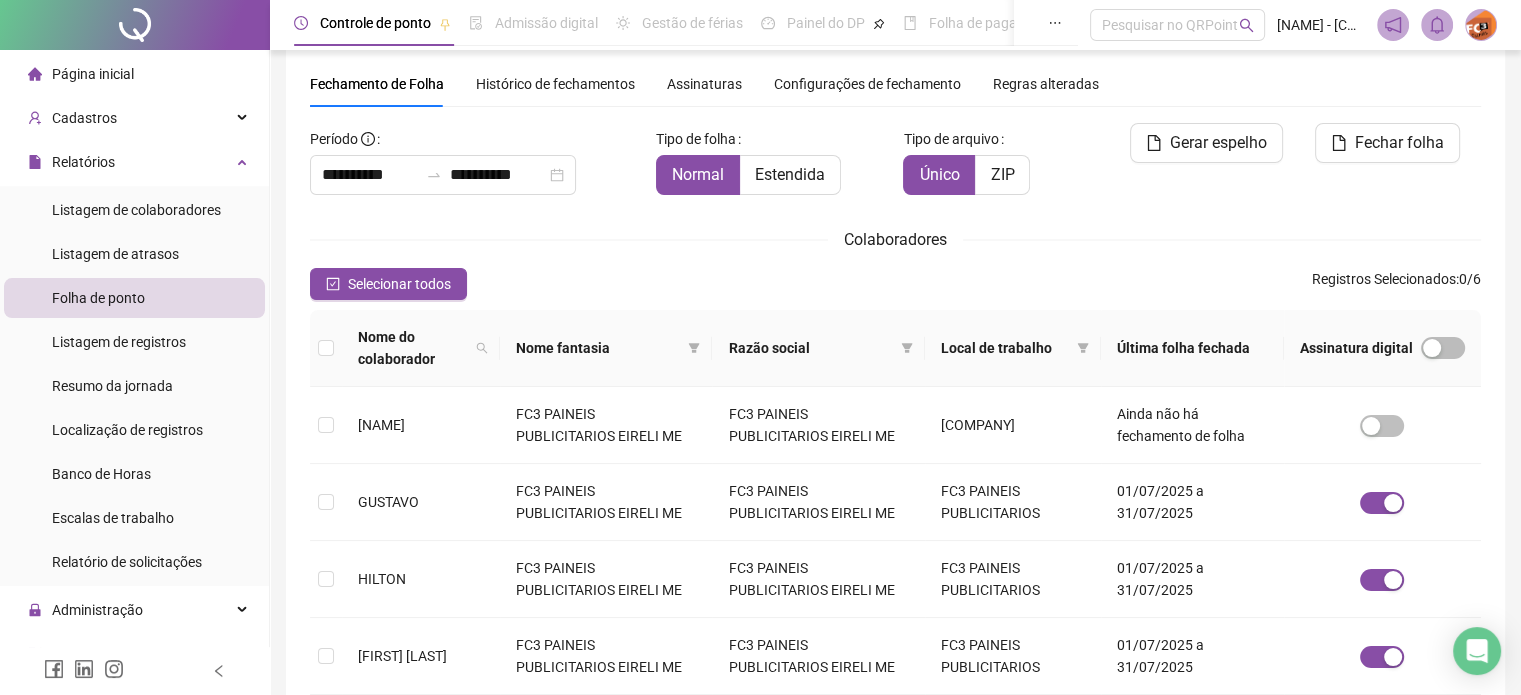 click on "Histórico de fechamentos" at bounding box center (555, 84) 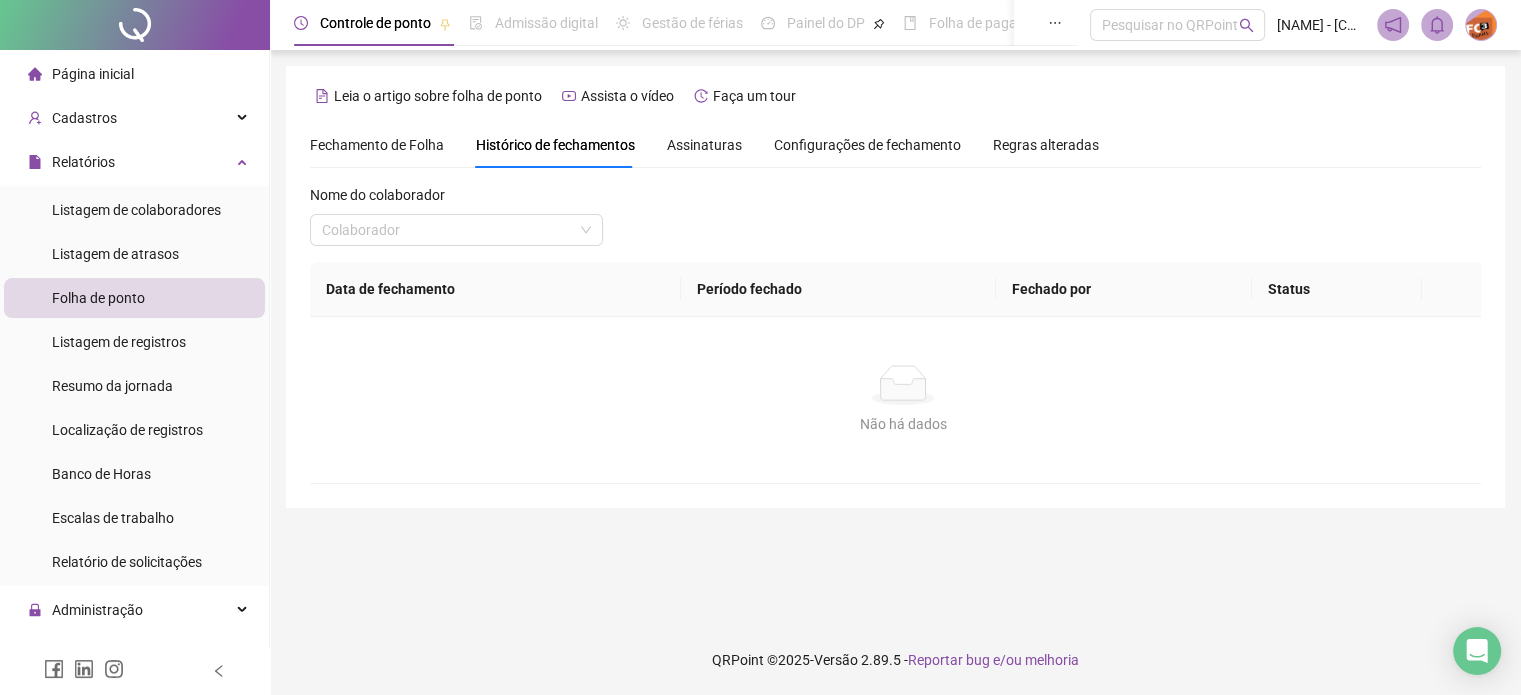 scroll, scrollTop: 0, scrollLeft: 0, axis: both 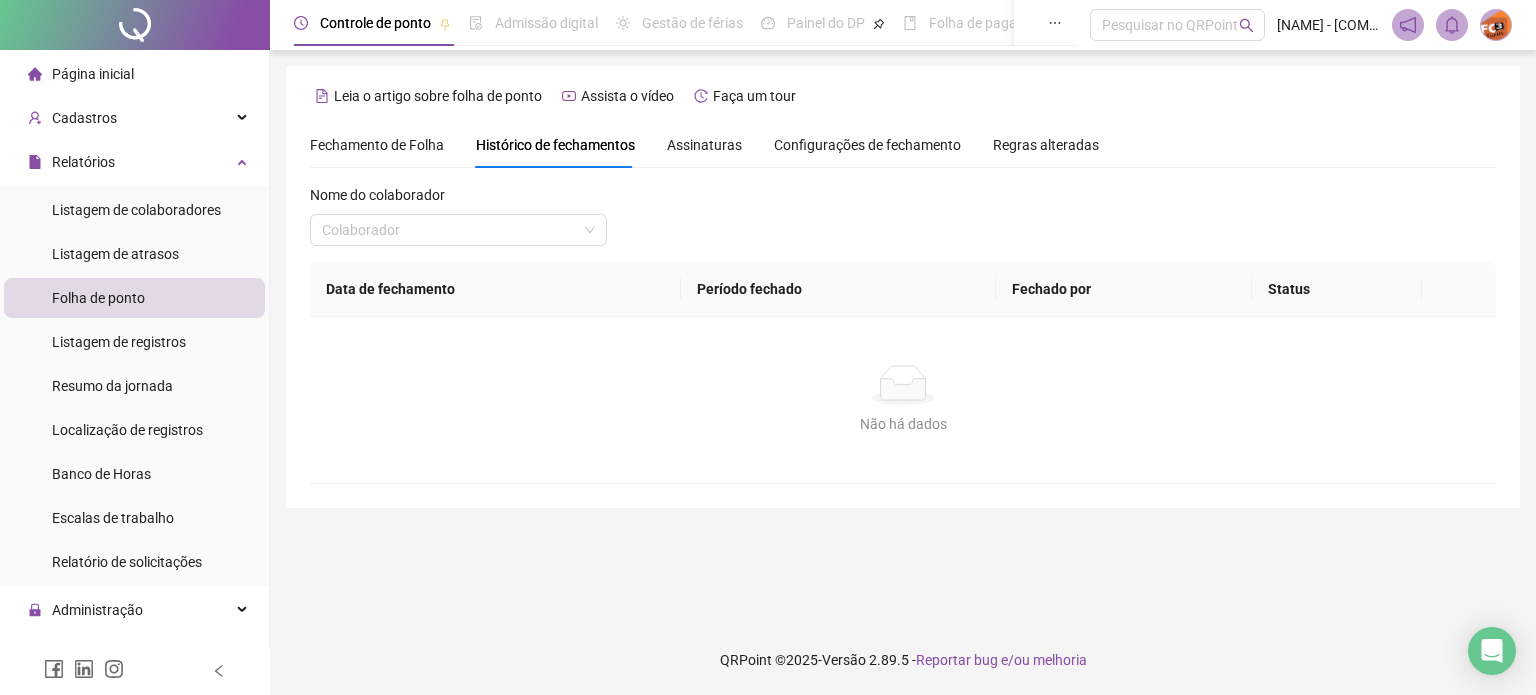 click on "Fechamento de Folha" at bounding box center [377, 145] 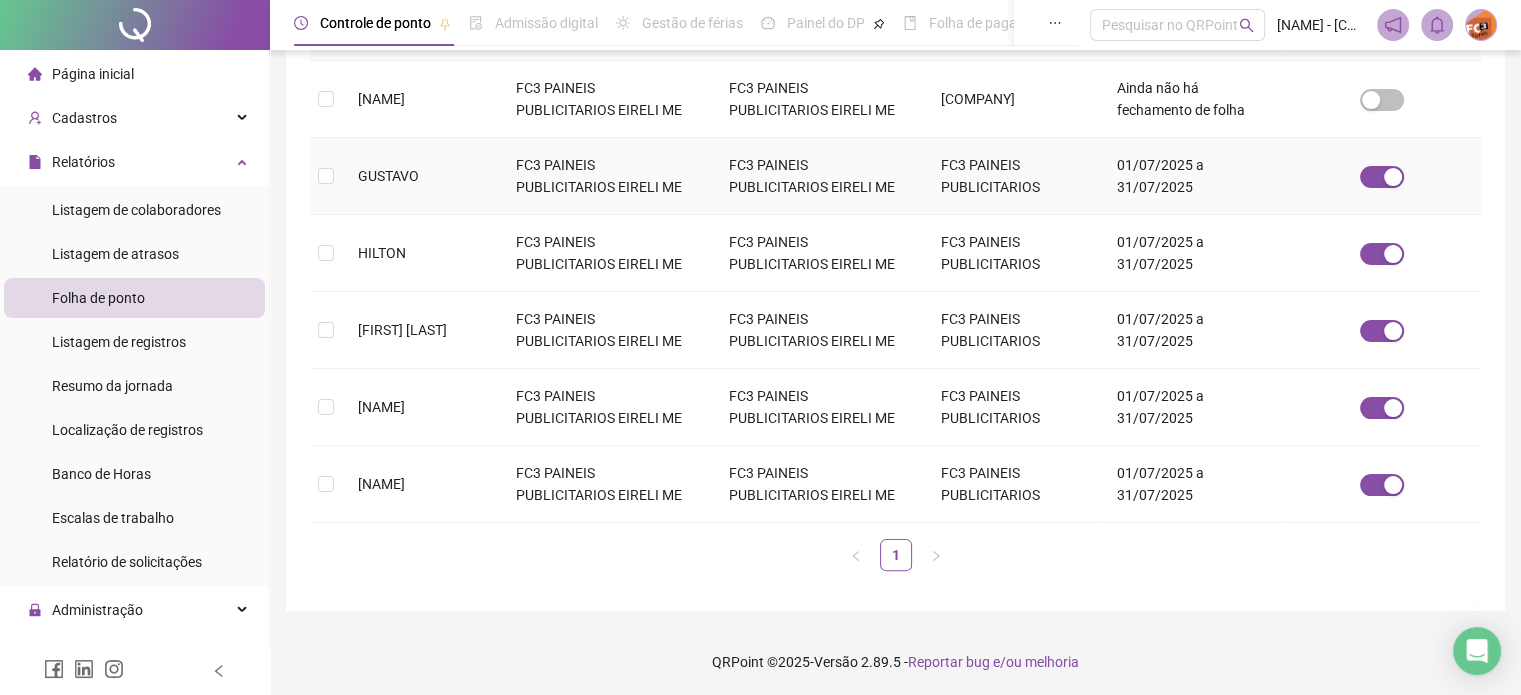 scroll, scrollTop: 0, scrollLeft: 0, axis: both 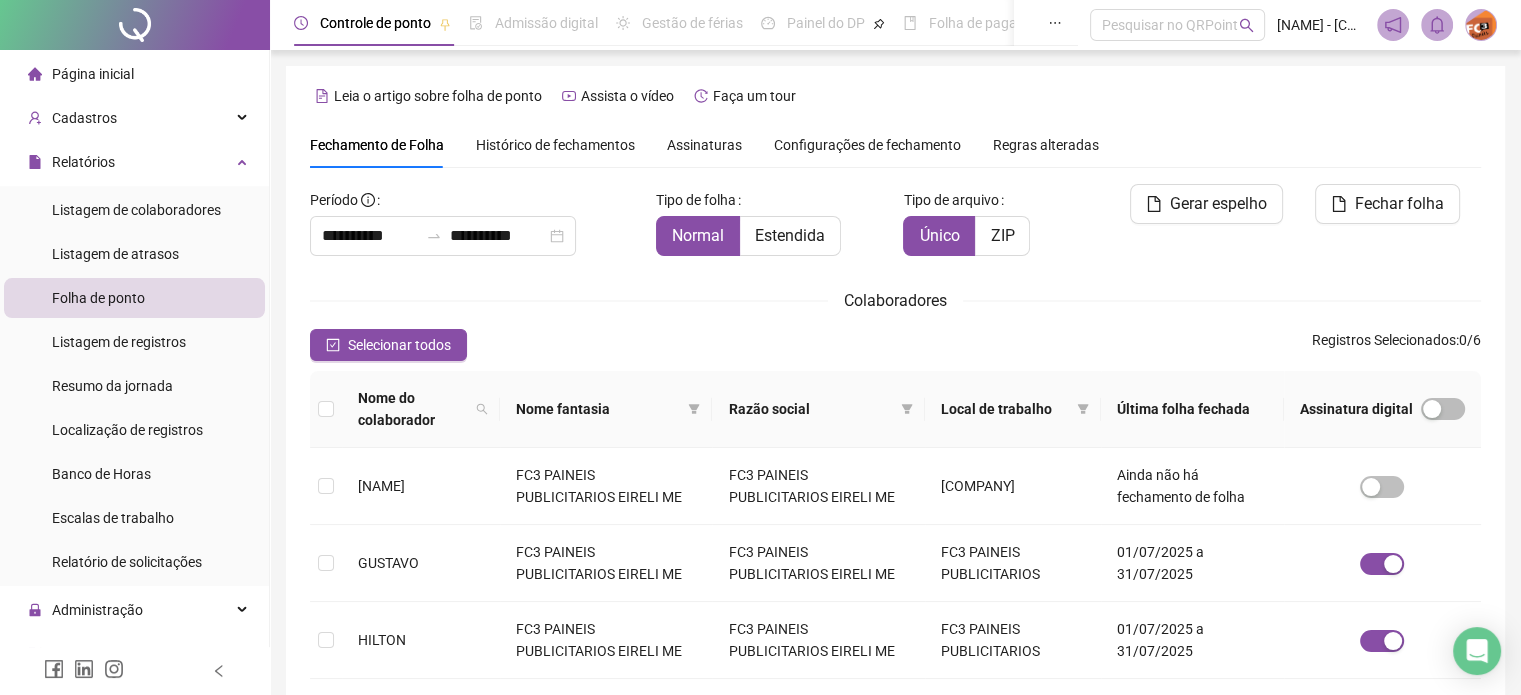 click on "Histórico de fechamentos" at bounding box center (555, 145) 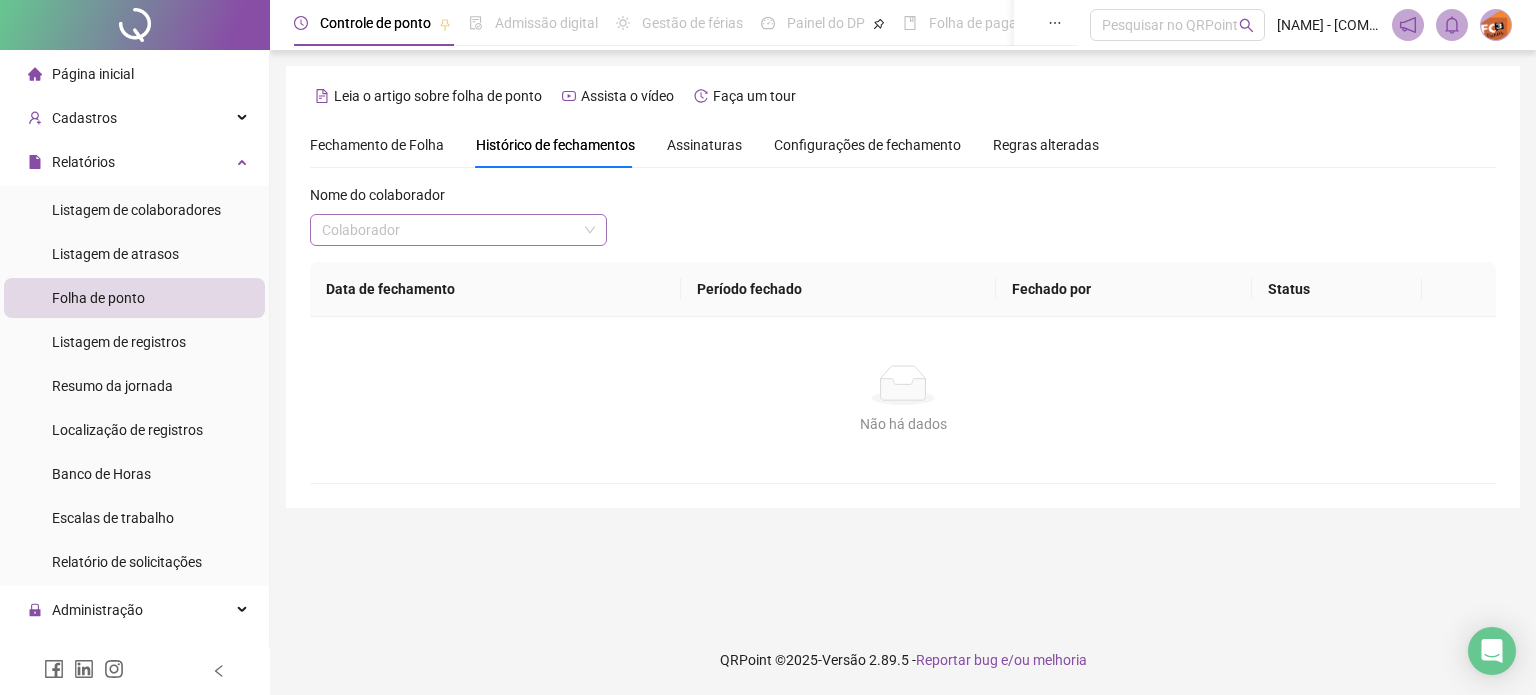 click at bounding box center (449, 230) 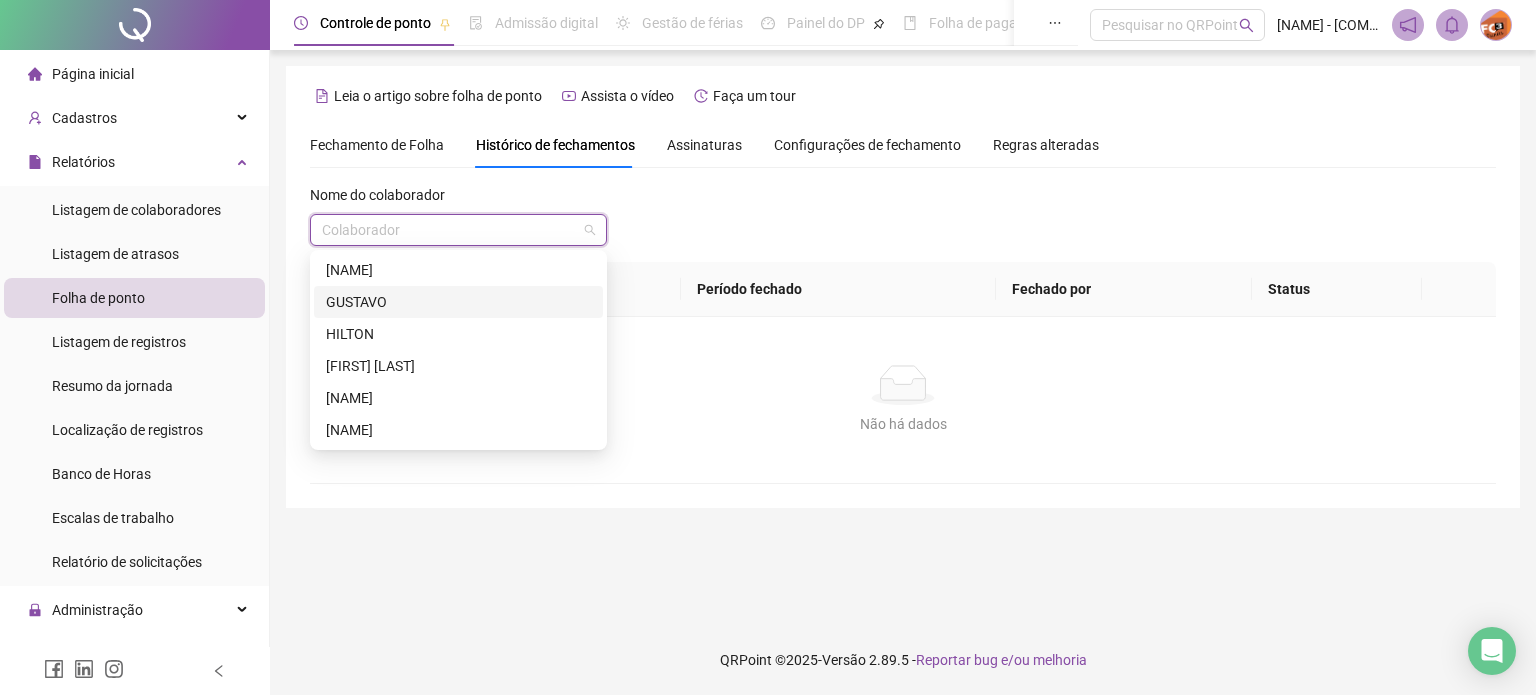 click on "GUSTAVO" at bounding box center [458, 302] 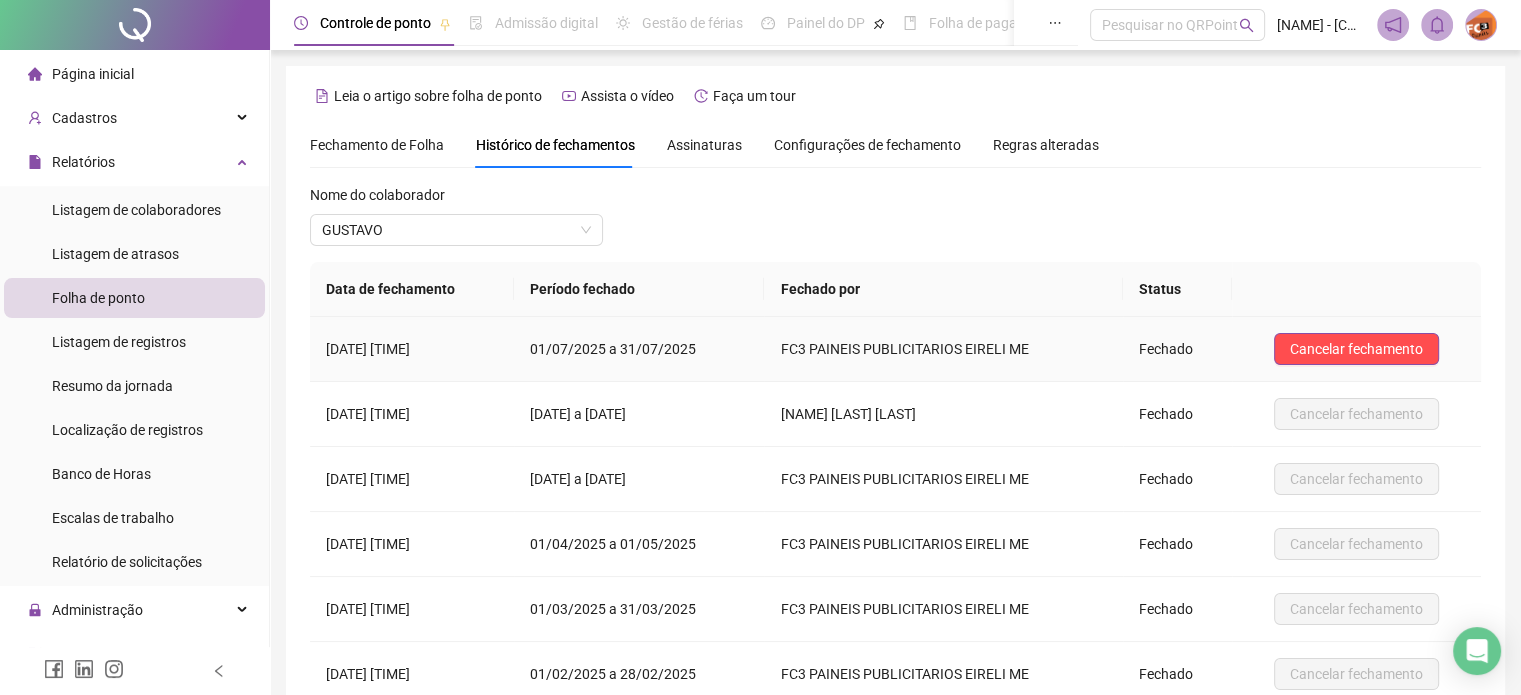 click on "01/07/2025
a 31/07/2025" at bounding box center (639, 349) 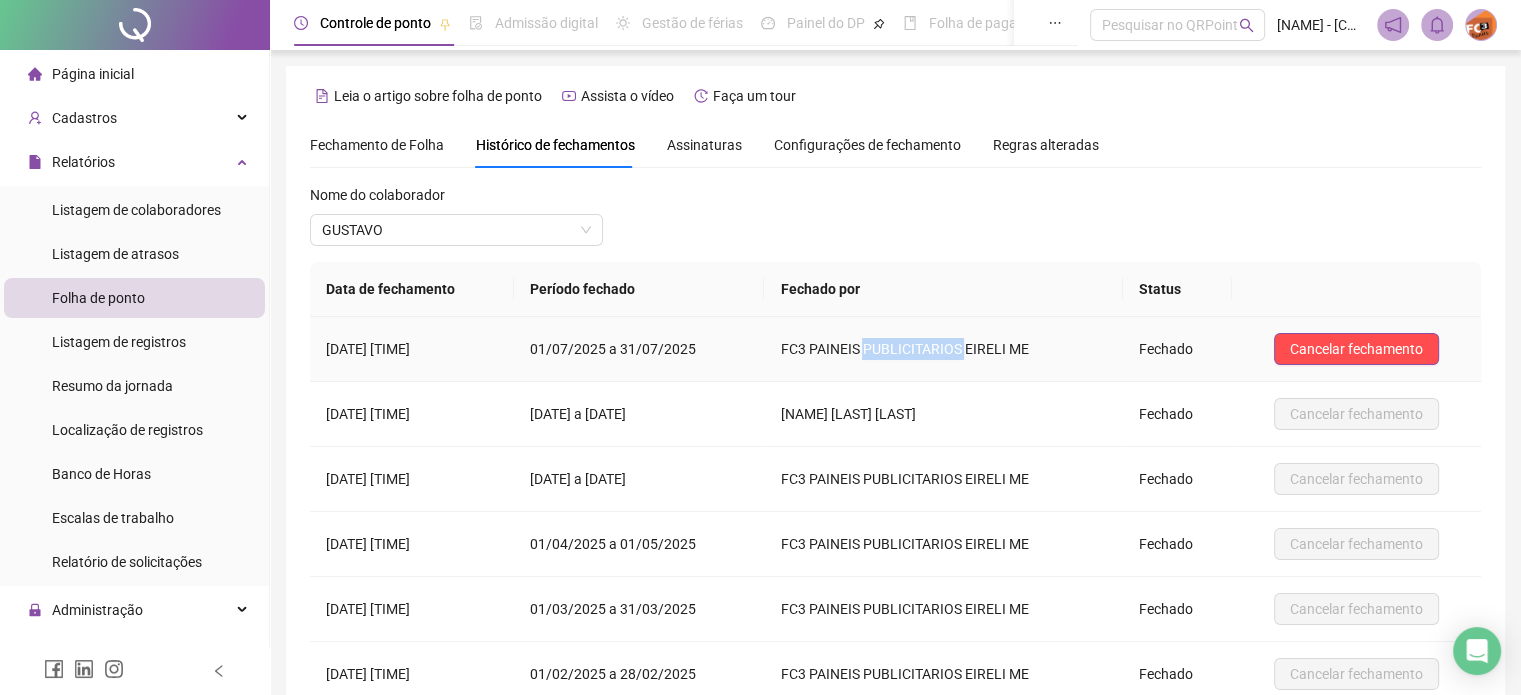 click on "FC3 PAINEIS PUBLICITARIOS EIRELI ME" at bounding box center (905, 349) 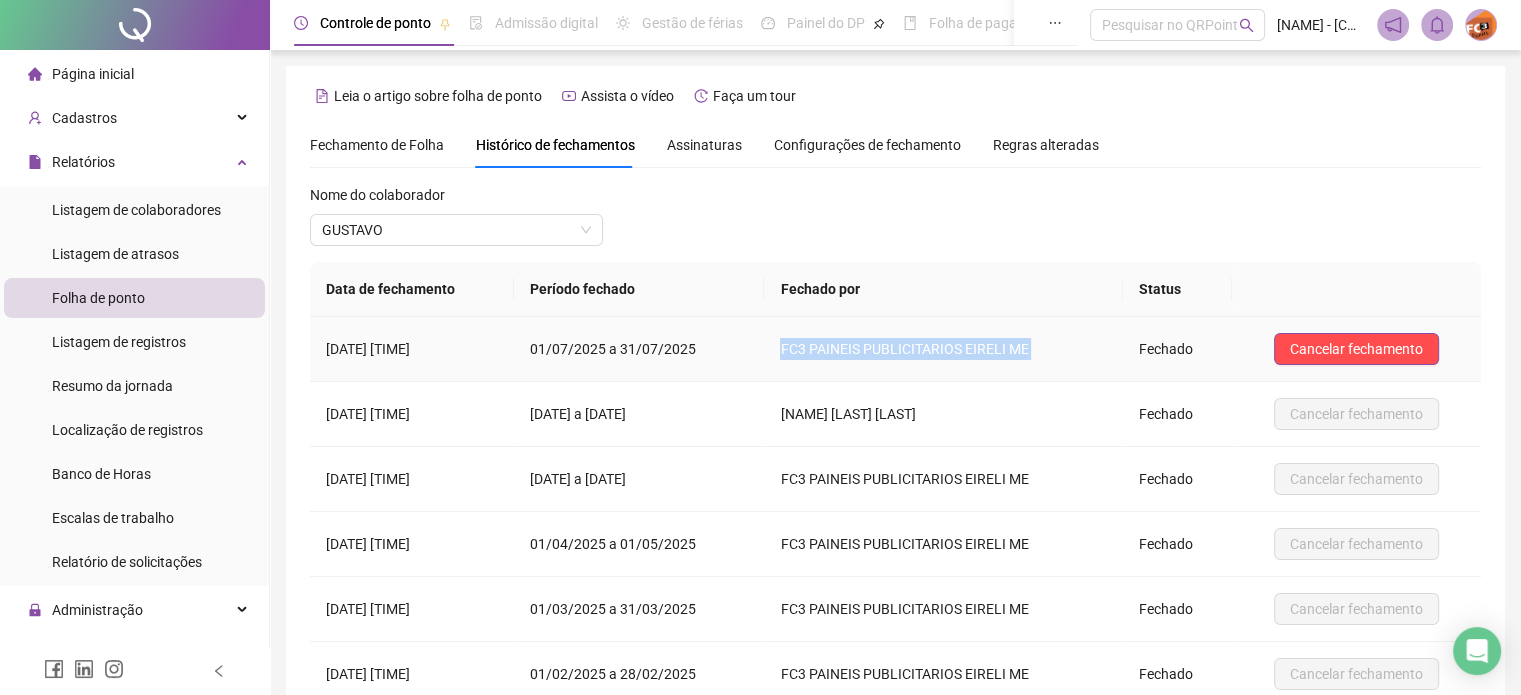 click on "FC3 PAINEIS PUBLICITARIOS EIRELI ME" at bounding box center (905, 349) 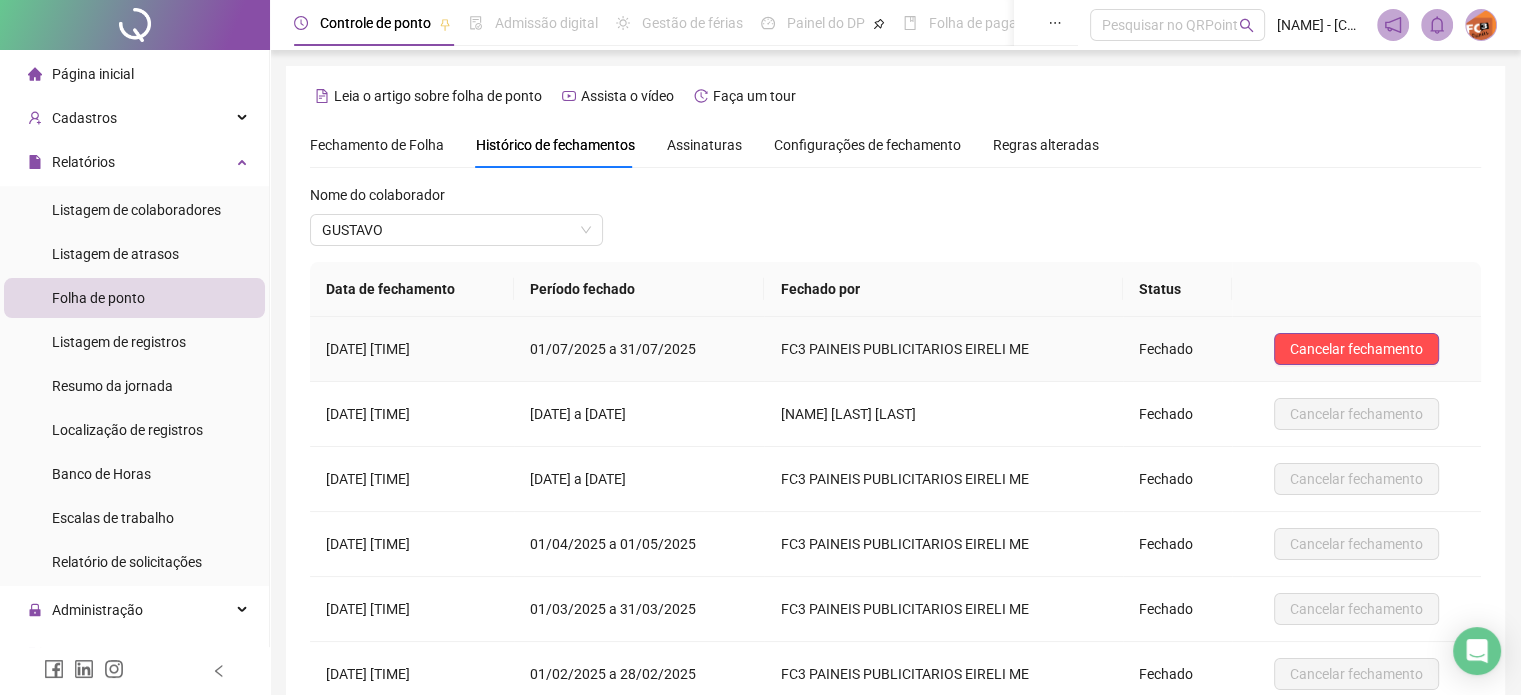 click on "Fechado" at bounding box center (1177, 349) 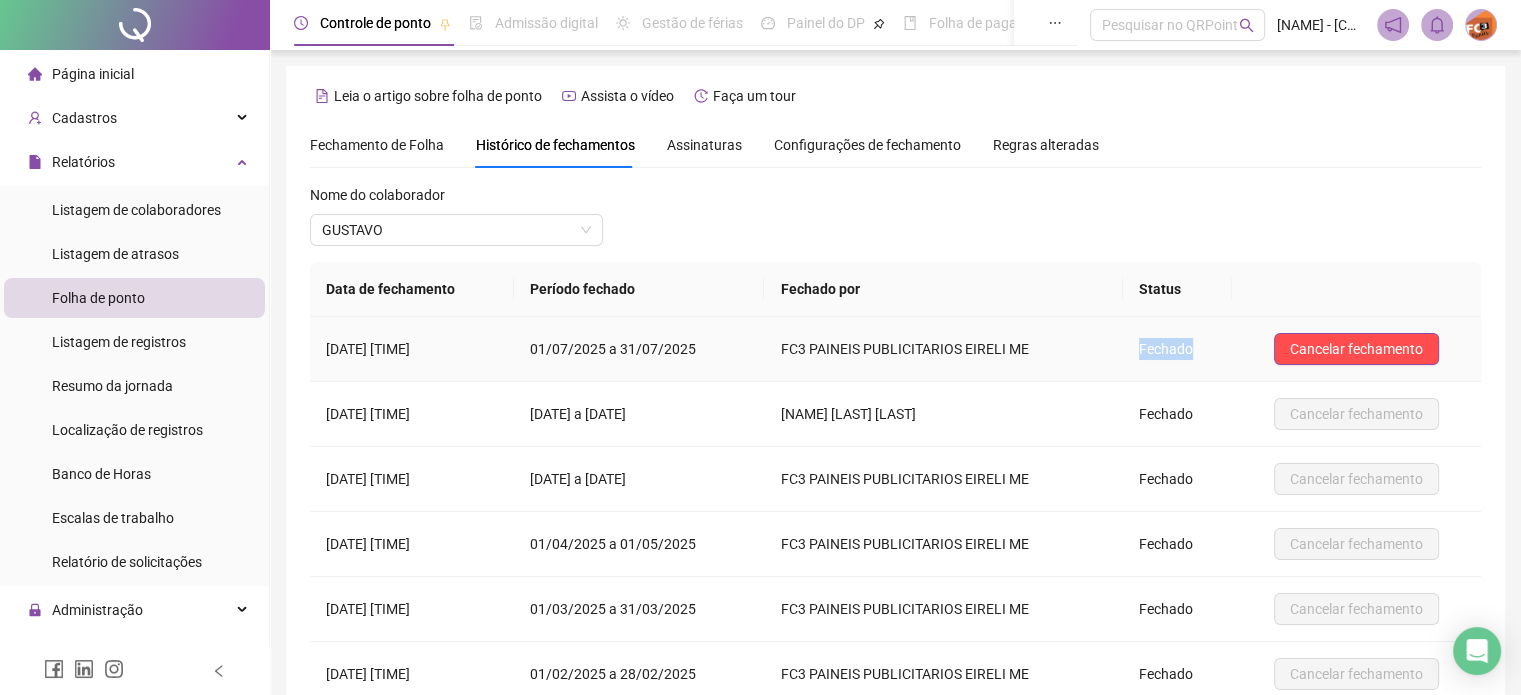 click on "Fechado" at bounding box center (1177, 349) 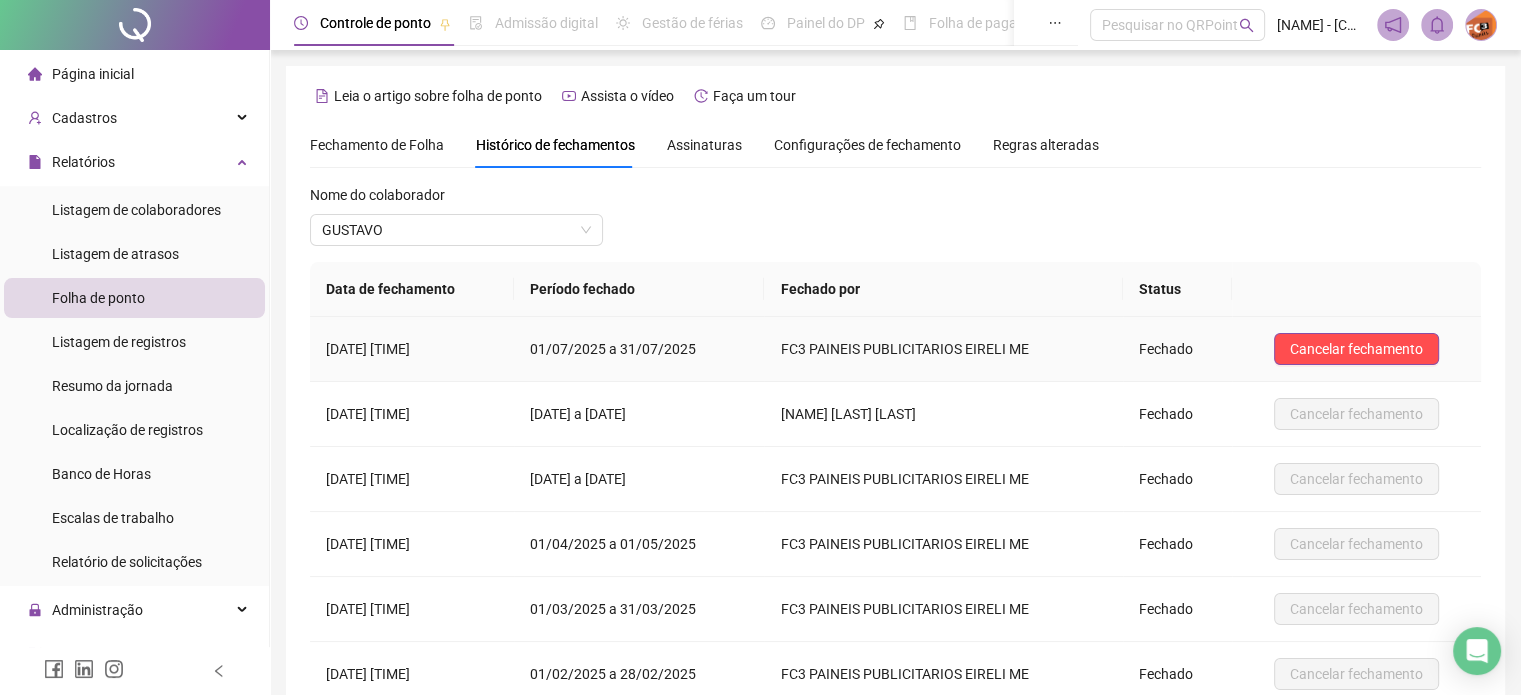 click on "[DATE] [TIME]" at bounding box center [412, 349] 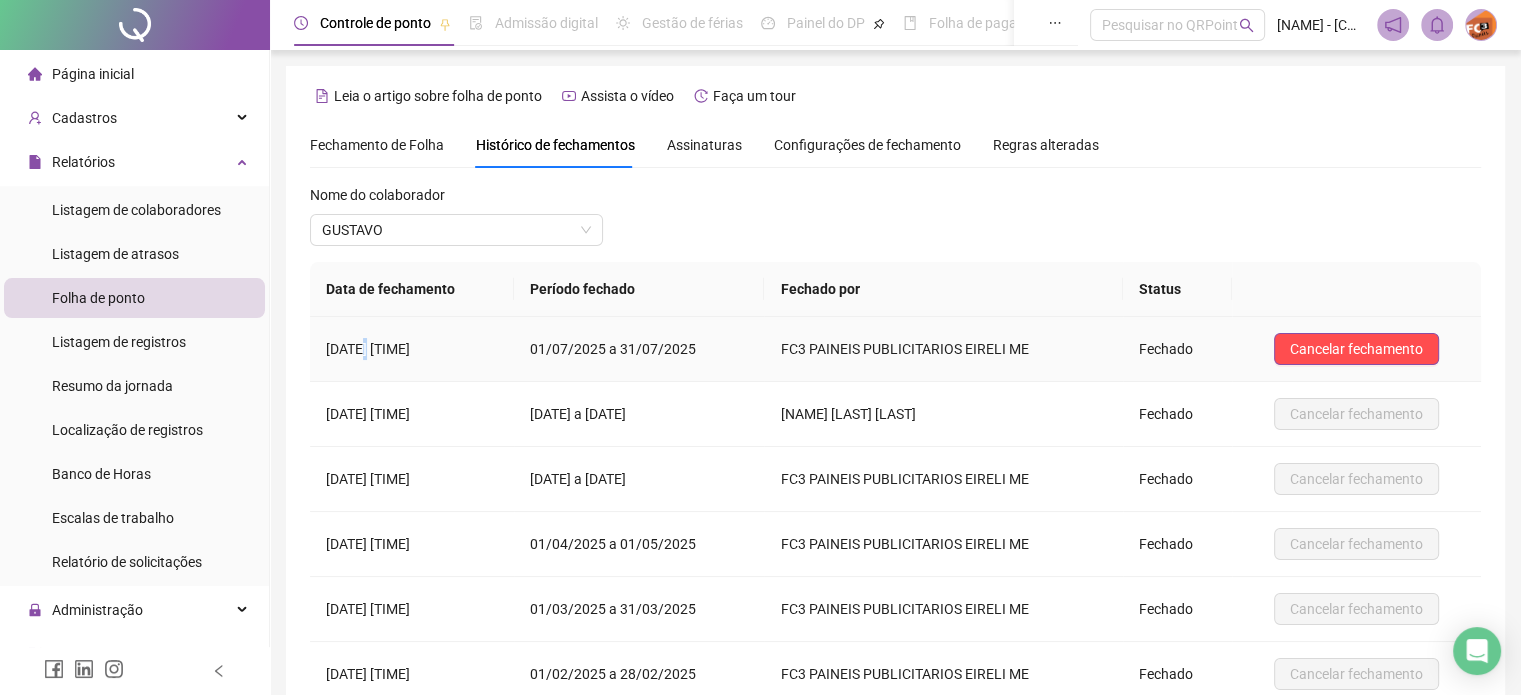click on "[DATE] [TIME]" at bounding box center (412, 349) 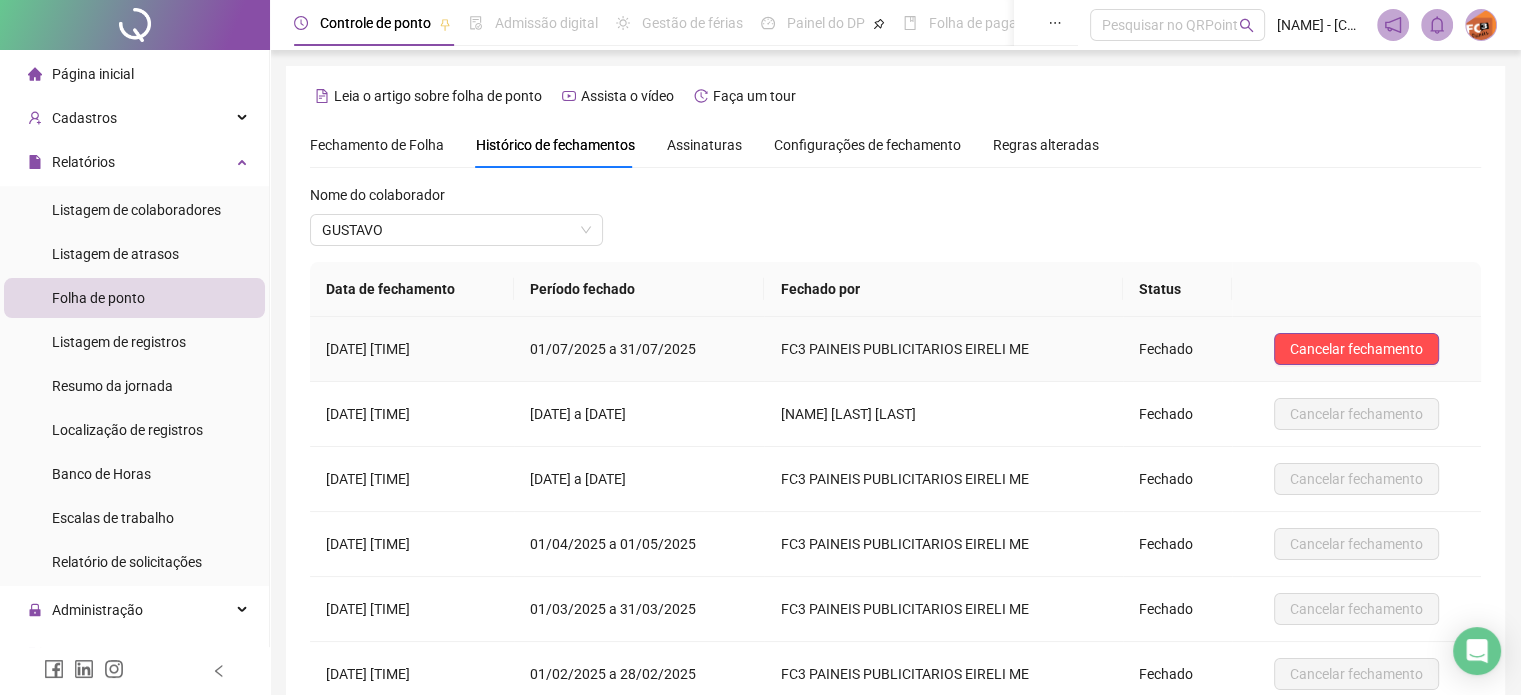click on "Data de fechamento Período fechado Fechado por Status           [DATE] [TIME] [DATE]
a [DATE] [COMPANY]    Fechado Cancelar fechamento [DATE] [TIME] [DATE]
a [DATE] [NAME]   Fechado Cancelar fechamento [DATE] [TIME] [DATE]
a [DATE] [COMPANY]    Fechado Cancelar fechamento [DATE] [TIME] [DATE]
a [DATE] [COMPANY]    Fechado Cancelar fechamento [DATE] [TIME] [DATE]
a [DATE] [COMPANY]    Fechado Cancelar fechamento [DATE] [TIME] [DATE]
a [DATE] [COMPANY]    Fechado Cancelar fechamento 1 2" at bounding box center (895, 516) 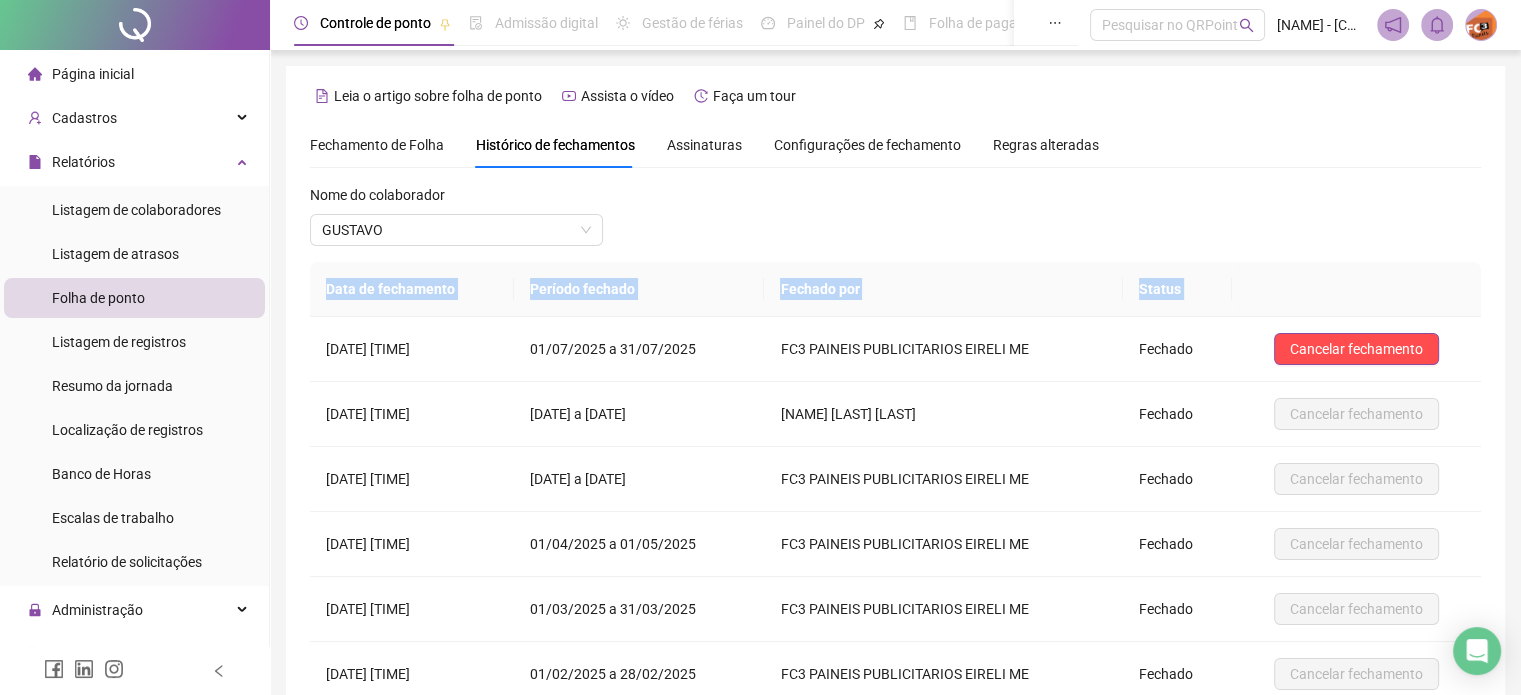 click on "Data de fechamento Período fechado Fechado por Status           [DATE] [TIME] [DATE]
a [DATE] [COMPANY]    Fechado Cancelar fechamento [DATE] [TIME] [DATE]
a [DATE] [NAME]   Fechado Cancelar fechamento [DATE] [TIME] [DATE]
a [DATE] [COMPANY]    Fechado Cancelar fechamento [DATE] [TIME] [DATE]
a [DATE] [COMPANY]    Fechado Cancelar fechamento [DATE] [TIME] [DATE]
a [DATE] [COMPANY]    Fechado Cancelar fechamento [DATE] [TIME] [DATE]
a [DATE] [COMPANY]    Fechado Cancelar fechamento 1 2" at bounding box center (895, 516) 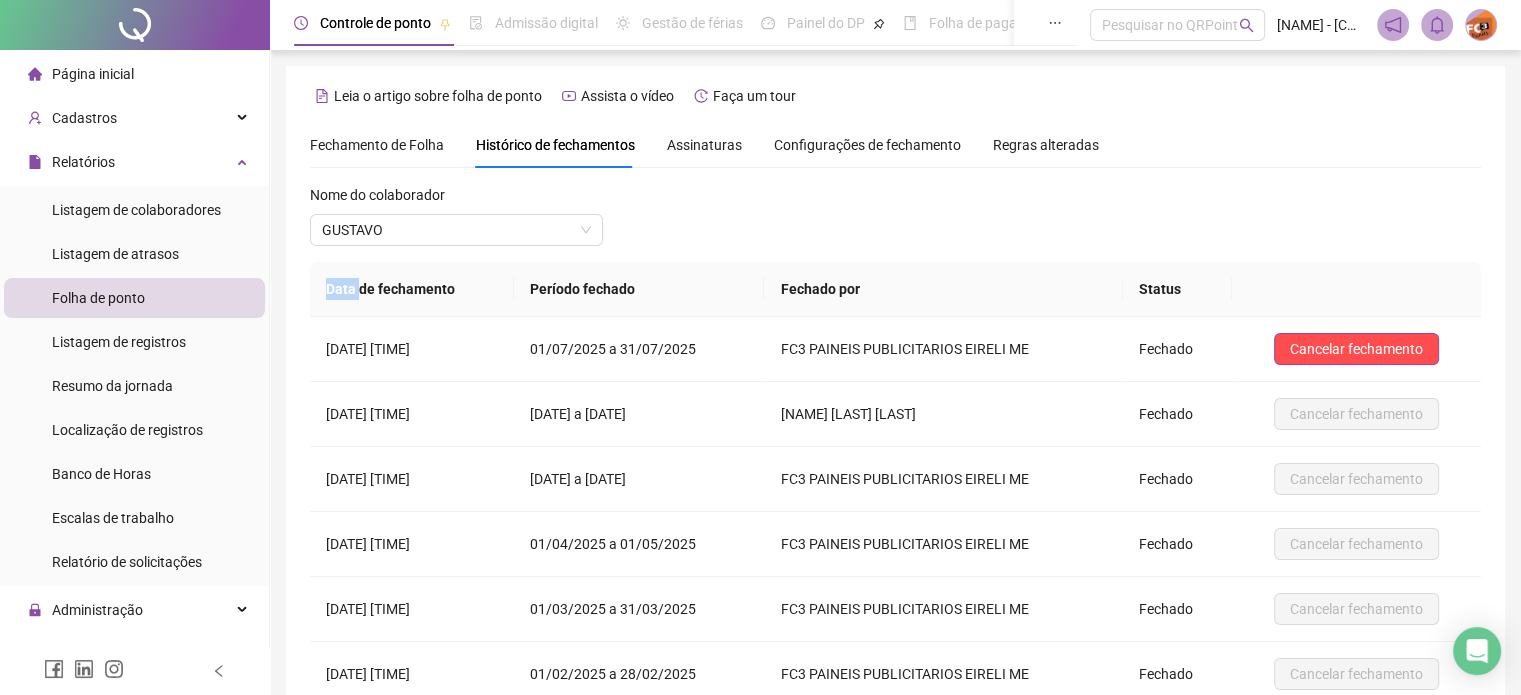 click on "Data de fechamento Período fechado Fechado por Status           [DATE] [TIME] [DATE]
a [DATE] [COMPANY]    Fechado Cancelar fechamento [DATE] [TIME] [DATE]
a [DATE] [NAME]   Fechado Cancelar fechamento [DATE] [TIME] [DATE]
a [DATE] [COMPANY]    Fechado Cancelar fechamento [DATE] [TIME] [DATE]
a [DATE] [COMPANY]    Fechado Cancelar fechamento [DATE] [TIME] [DATE]
a [DATE] [COMPANY]    Fechado Cancelar fechamento [DATE] [TIME] [DATE]
a [DATE] [COMPANY]    Fechado Cancelar fechamento 1 2" at bounding box center [895, 516] 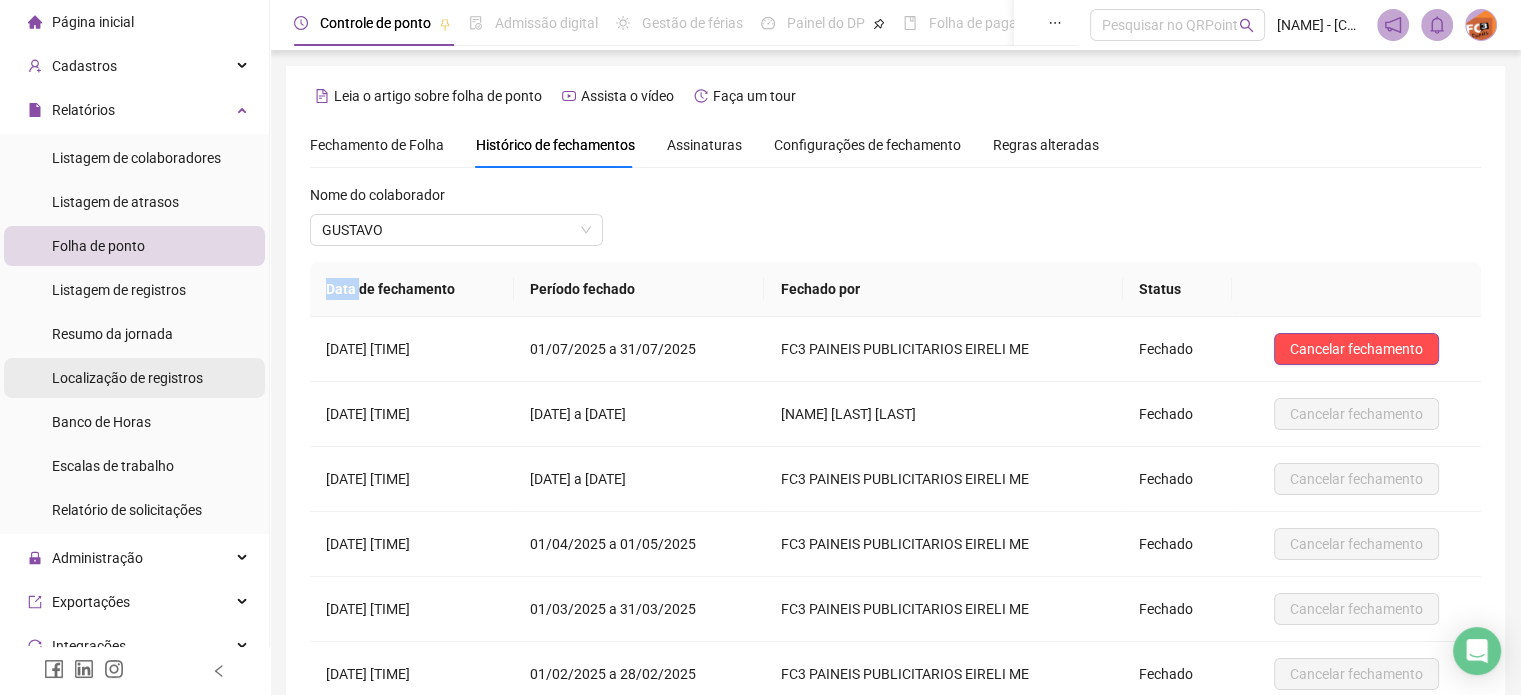 scroll, scrollTop: 0, scrollLeft: 0, axis: both 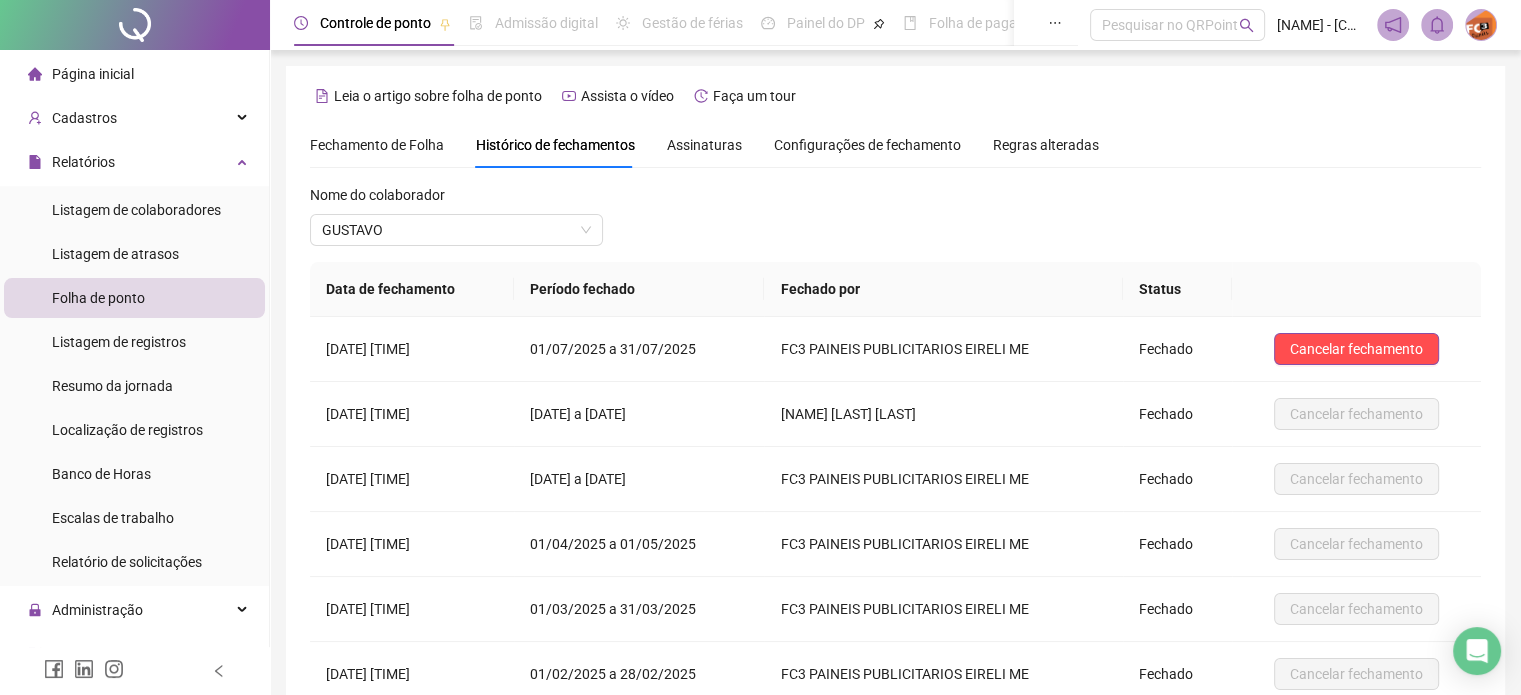click on "Configurações de fechamento" at bounding box center [867, 145] 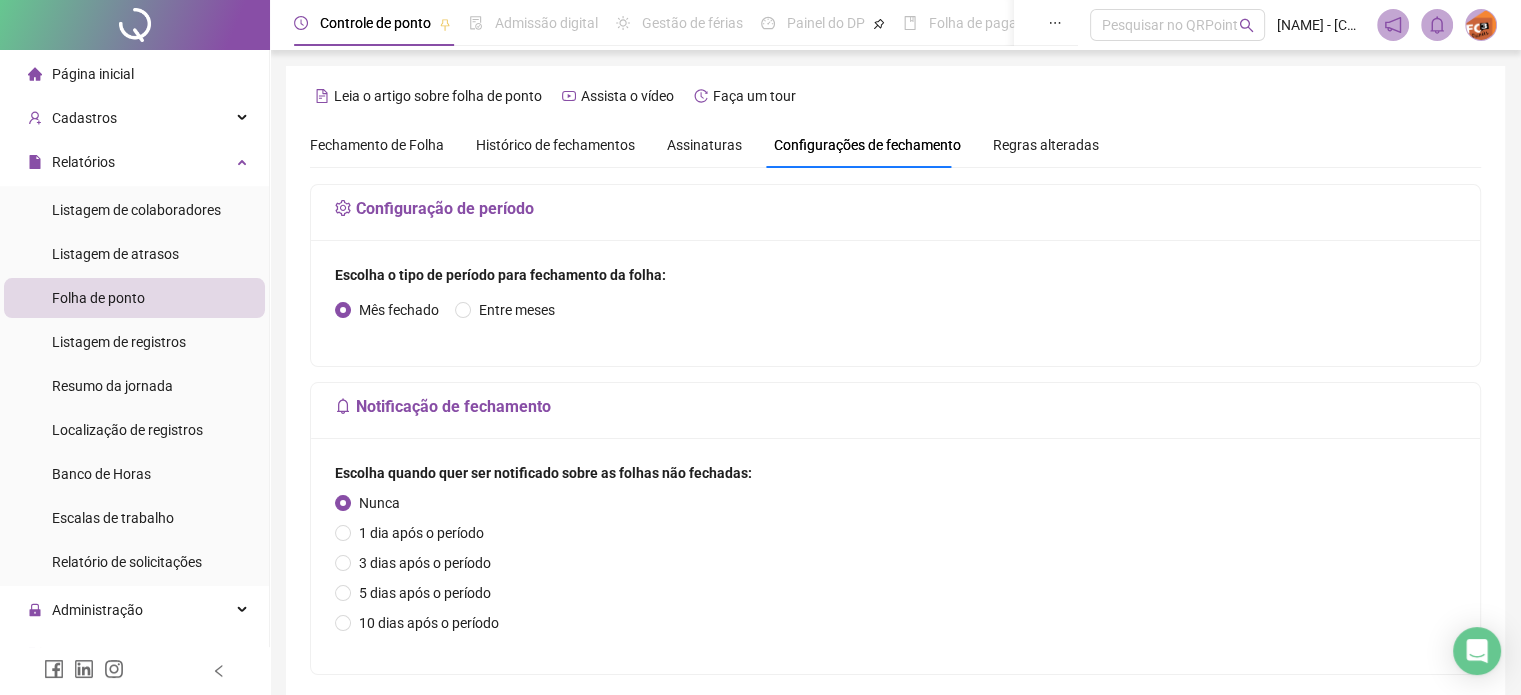 click on "Assinaturas" at bounding box center [704, 145] 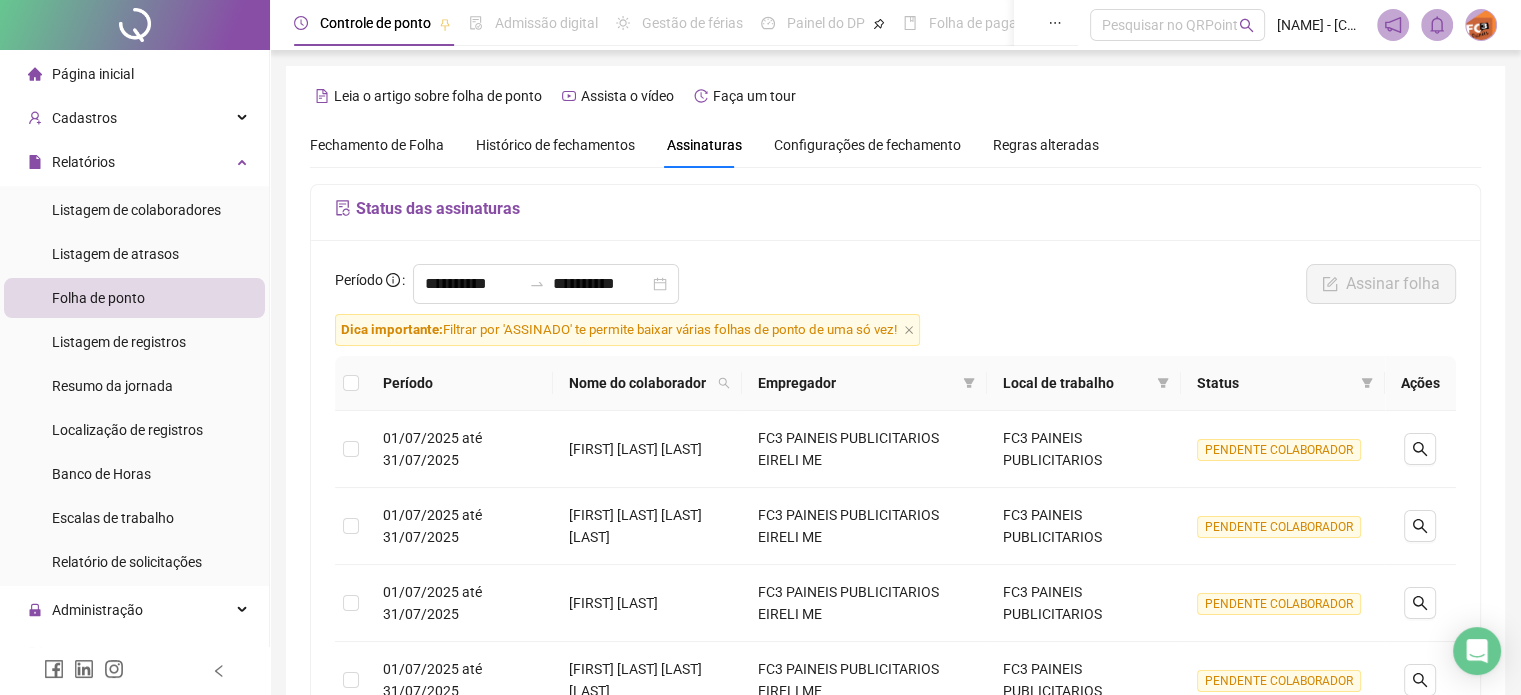 click on "Histórico de fechamentos" at bounding box center (555, 145) 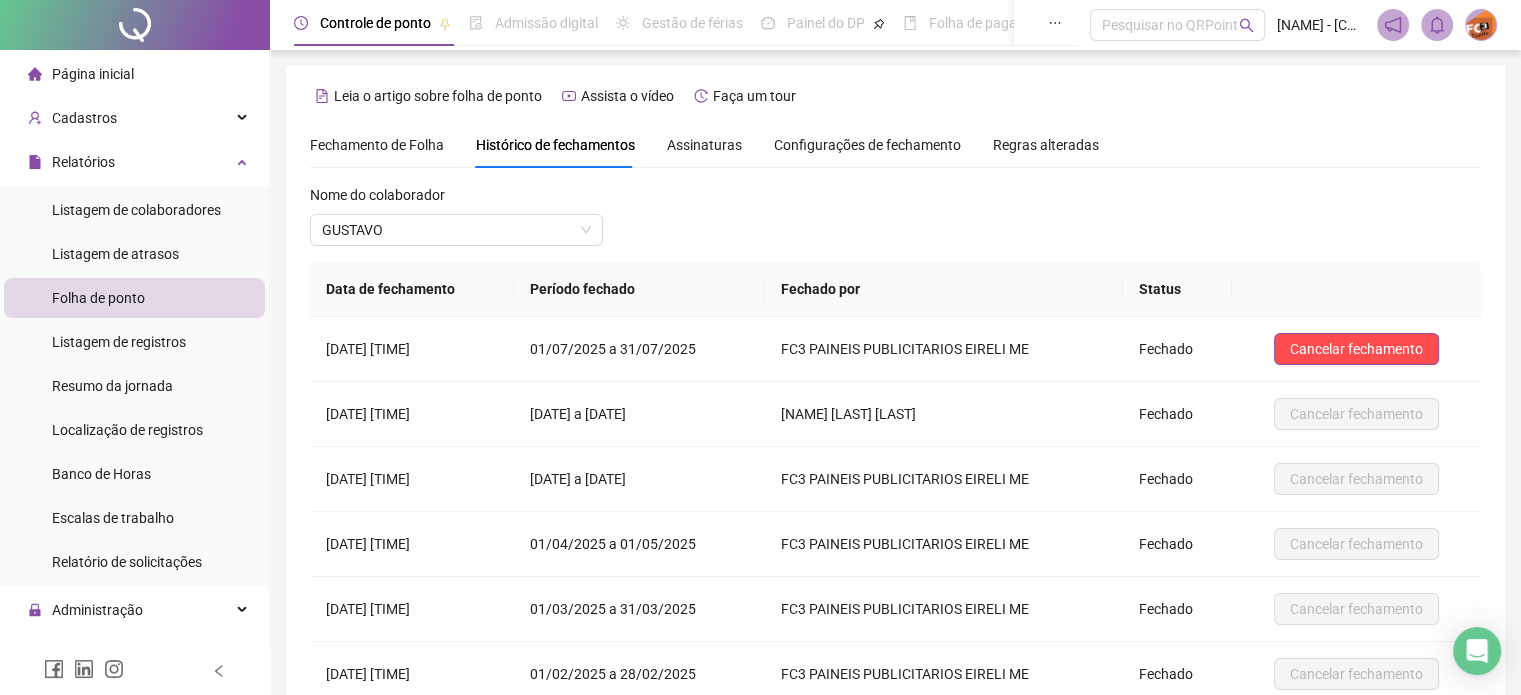 click on "Fechamento de Folha" at bounding box center [377, 145] 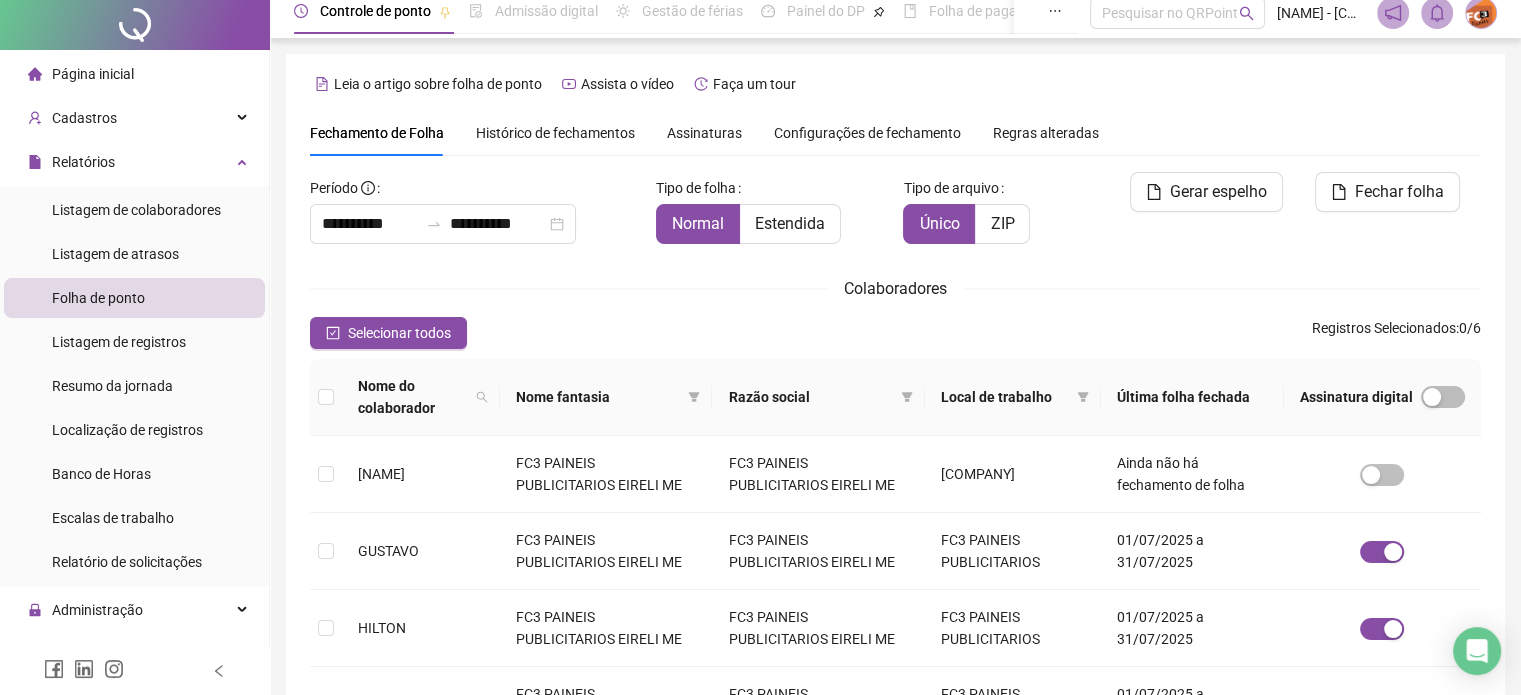 scroll, scrollTop: 0, scrollLeft: 0, axis: both 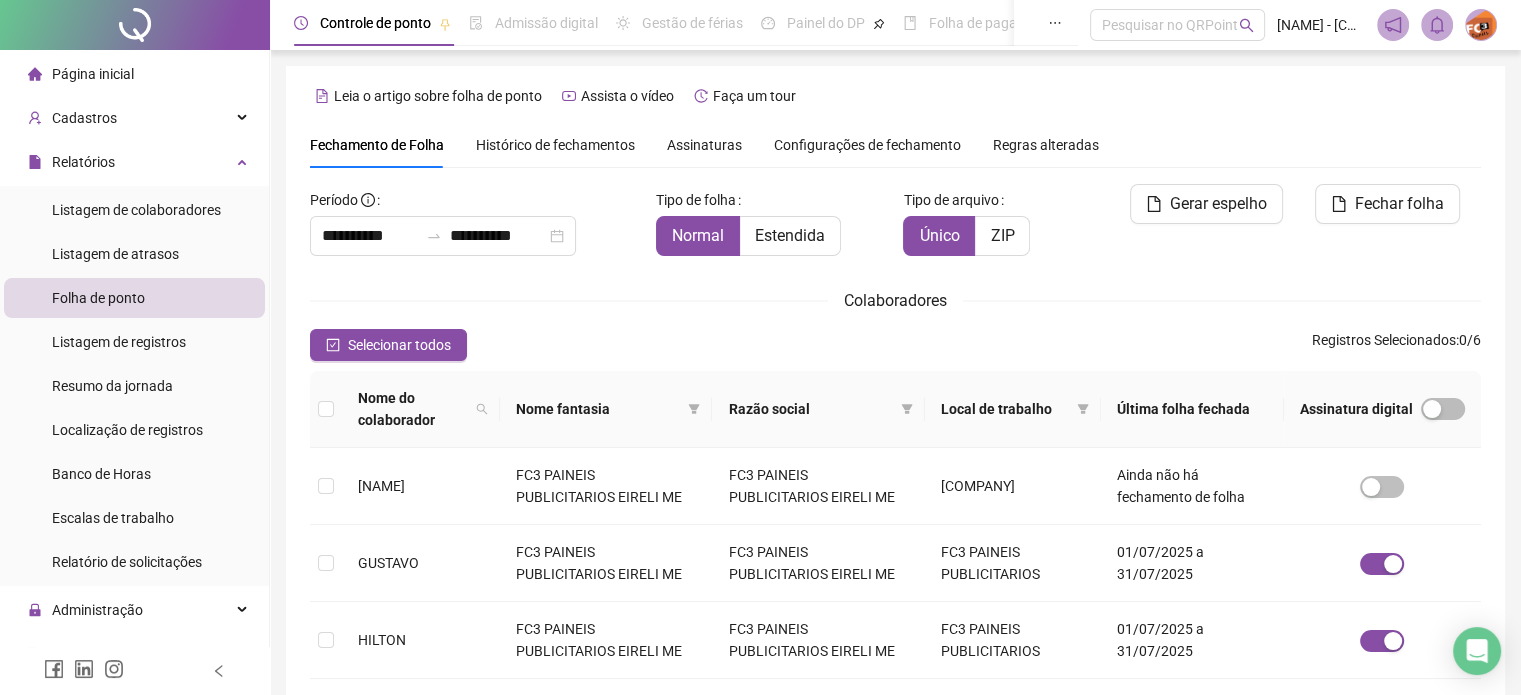 click on "Histórico de fechamentos" at bounding box center (555, 145) 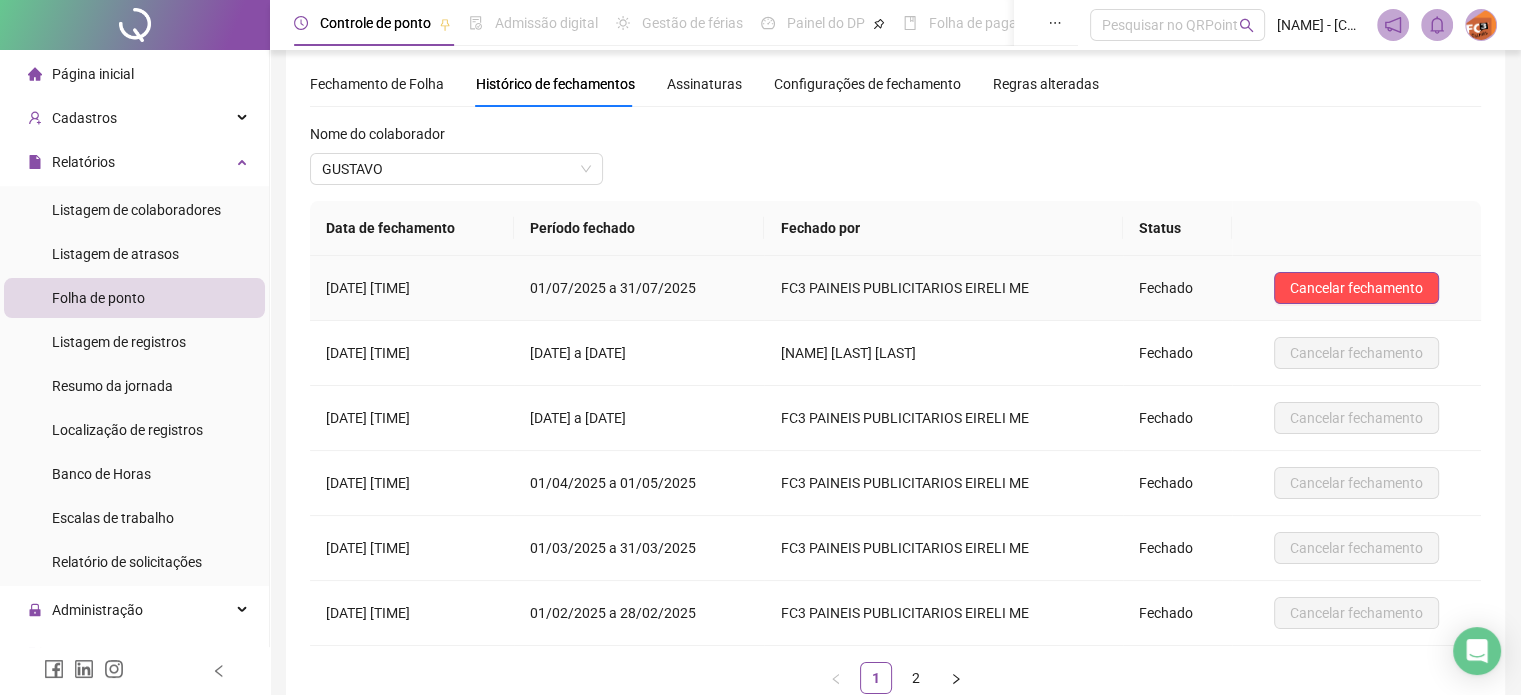 click on "Fechado" at bounding box center (1166, 288) 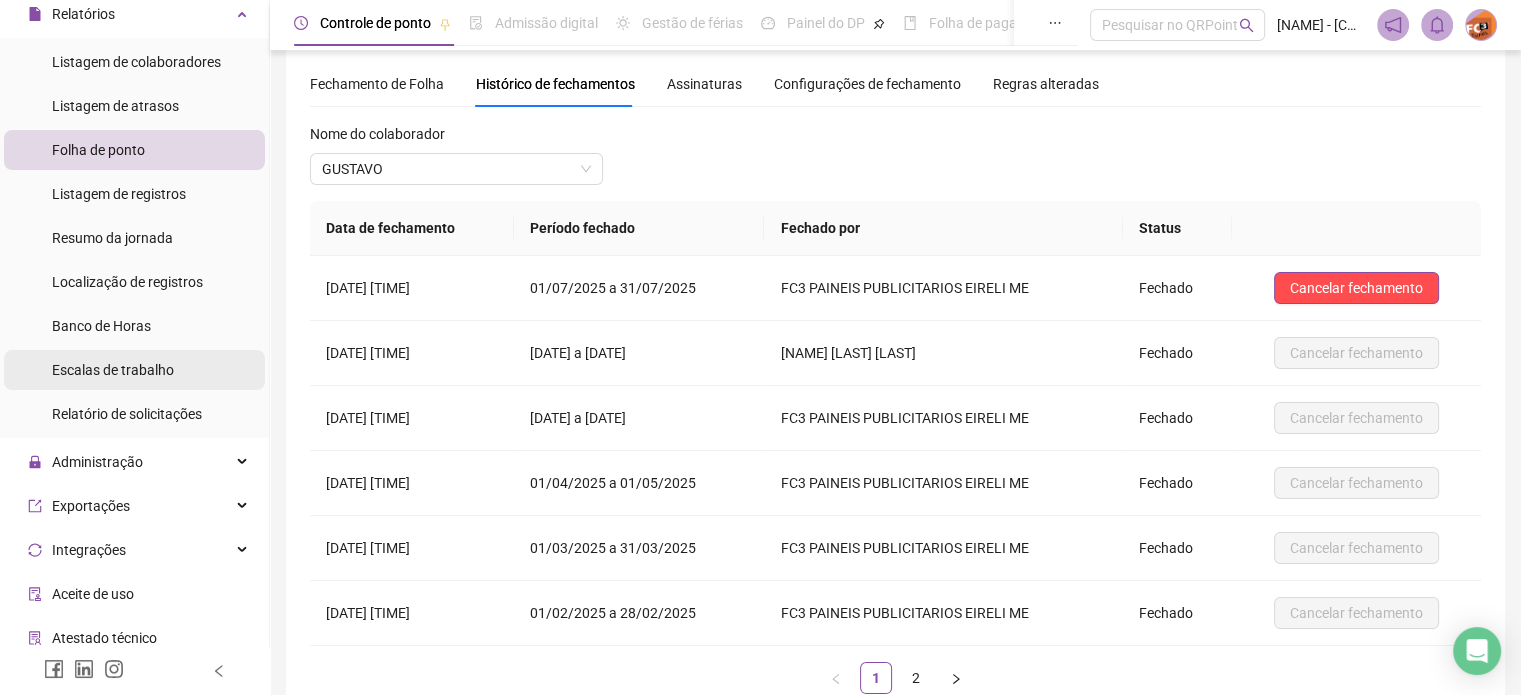scroll, scrollTop: 291, scrollLeft: 0, axis: vertical 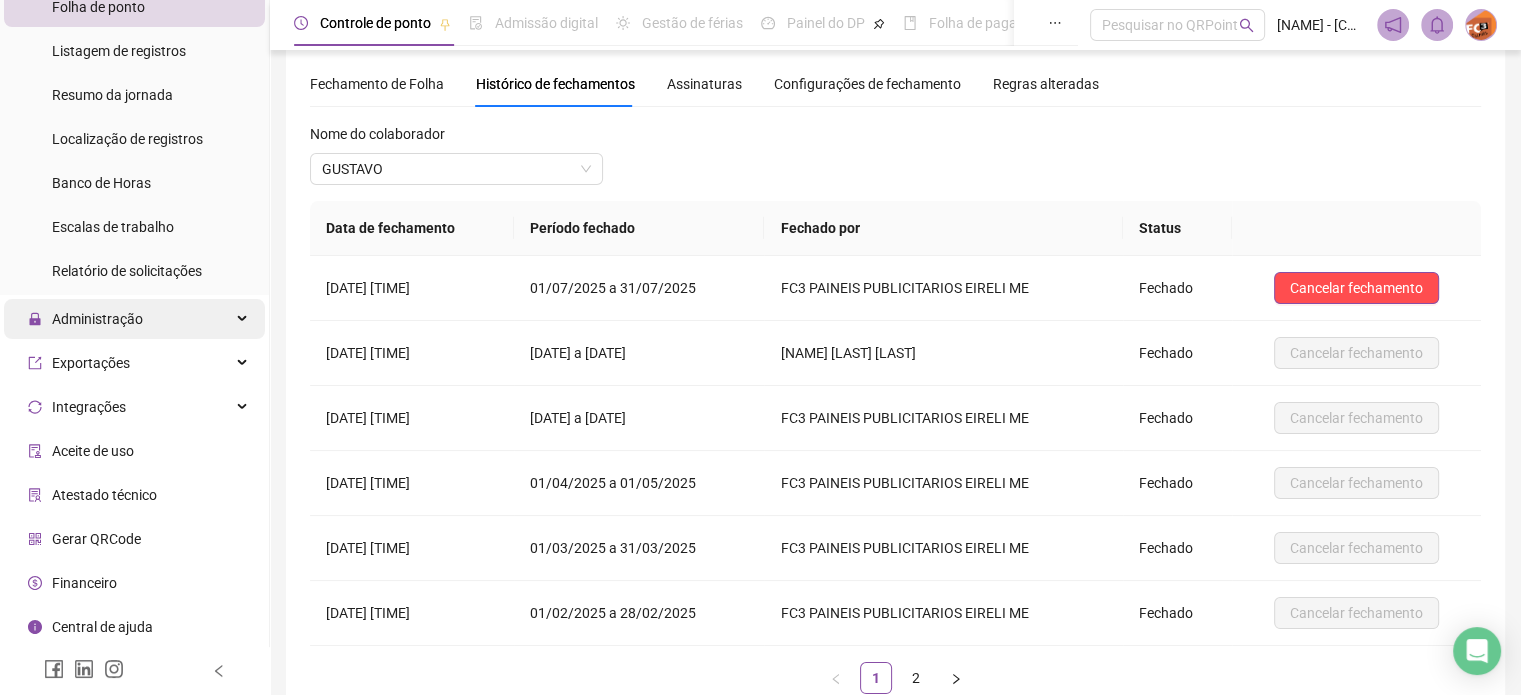 click on "Administração" at bounding box center (97, 319) 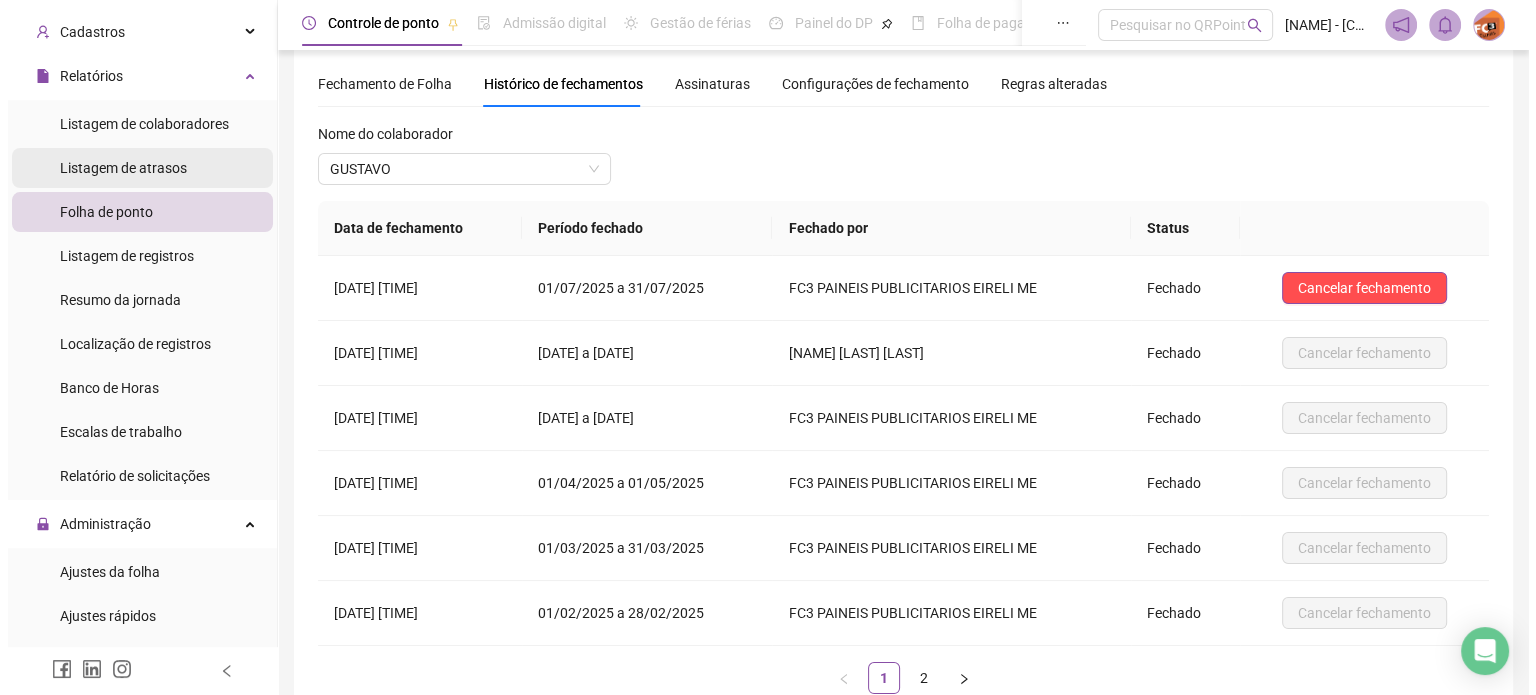 scroll, scrollTop: 0, scrollLeft: 0, axis: both 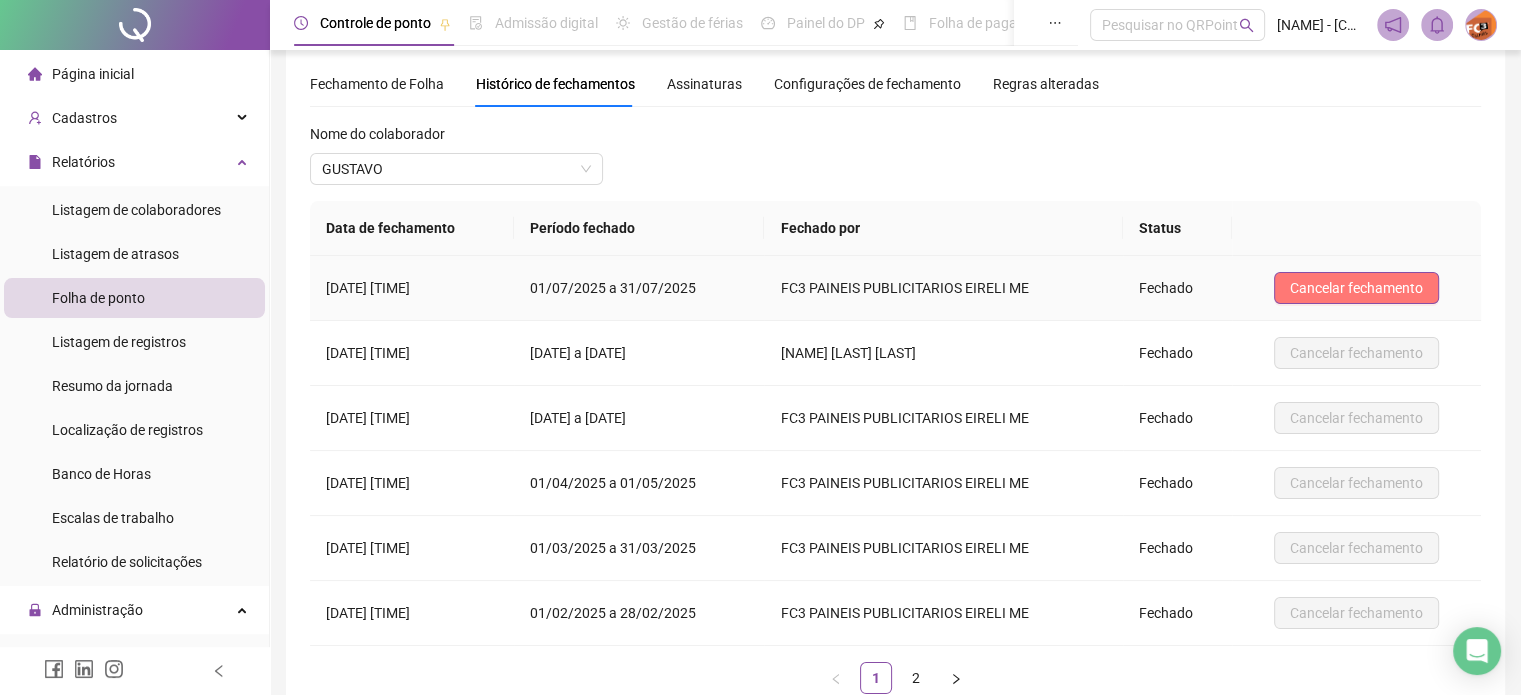 click on "Cancelar fechamento" at bounding box center [1356, 288] 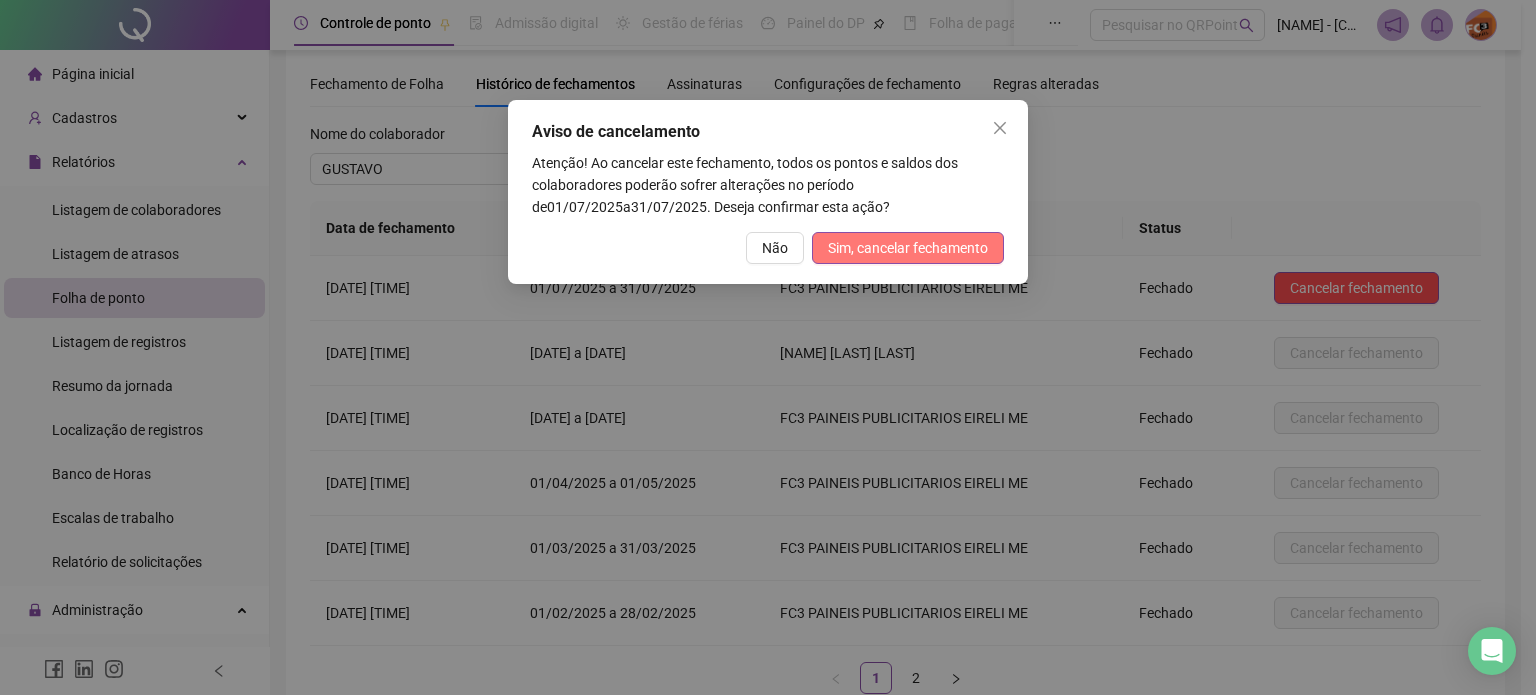 click on "Sim, cancelar fechamento" at bounding box center (908, 248) 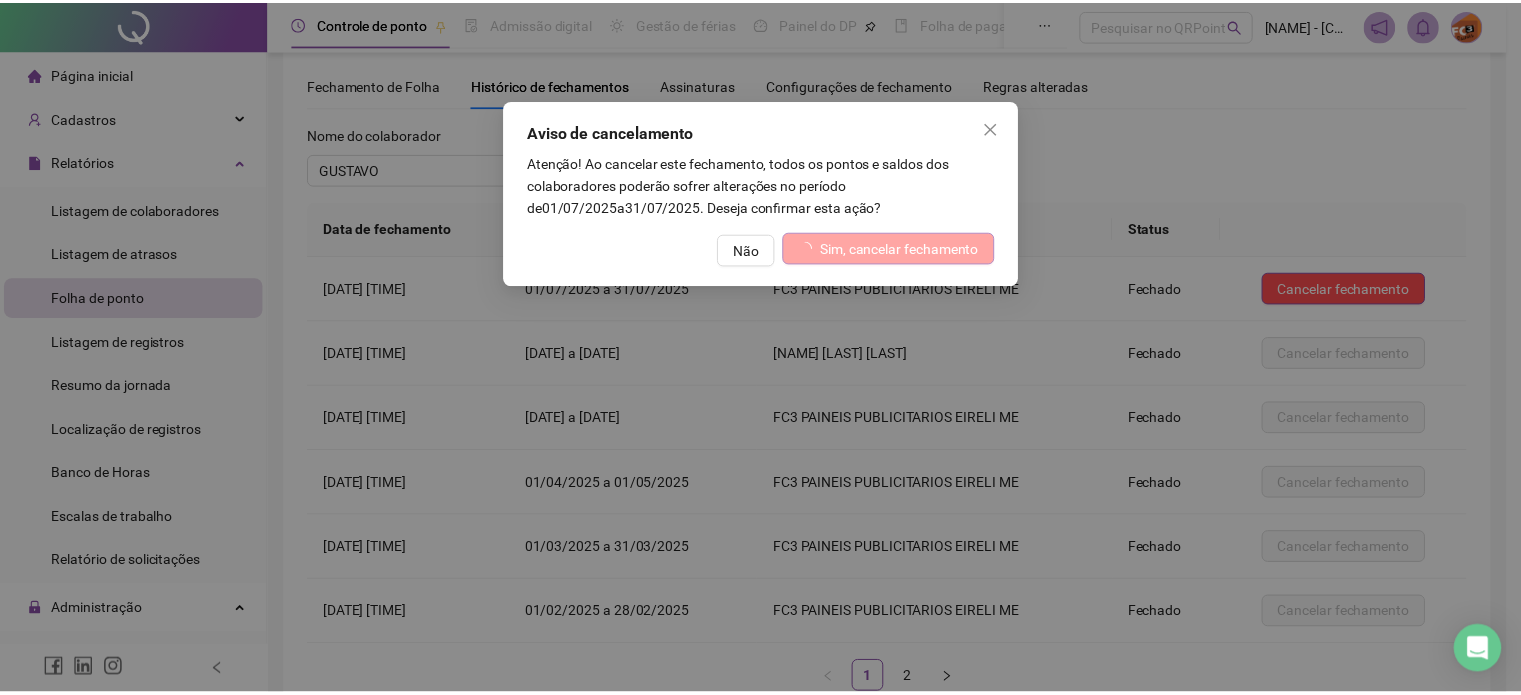 scroll, scrollTop: 0, scrollLeft: 0, axis: both 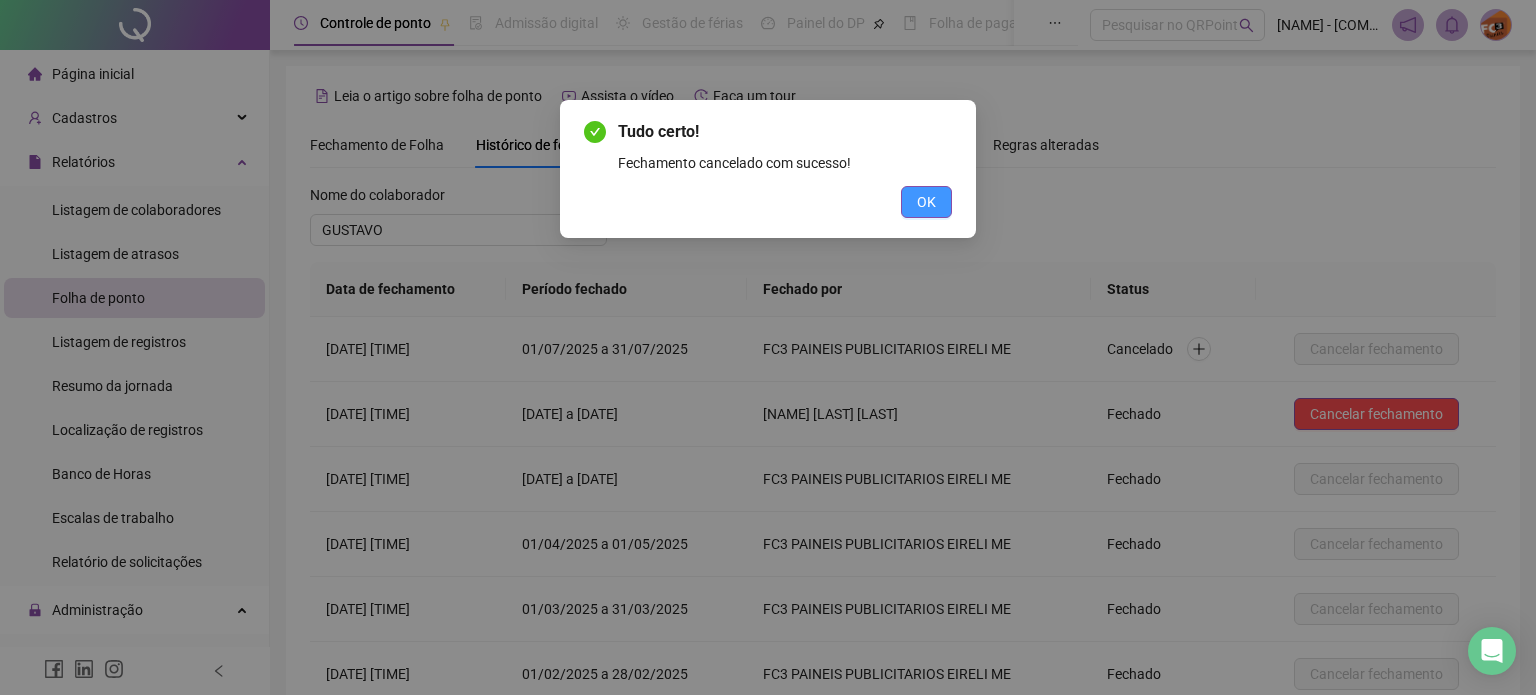 click on "OK" at bounding box center (926, 202) 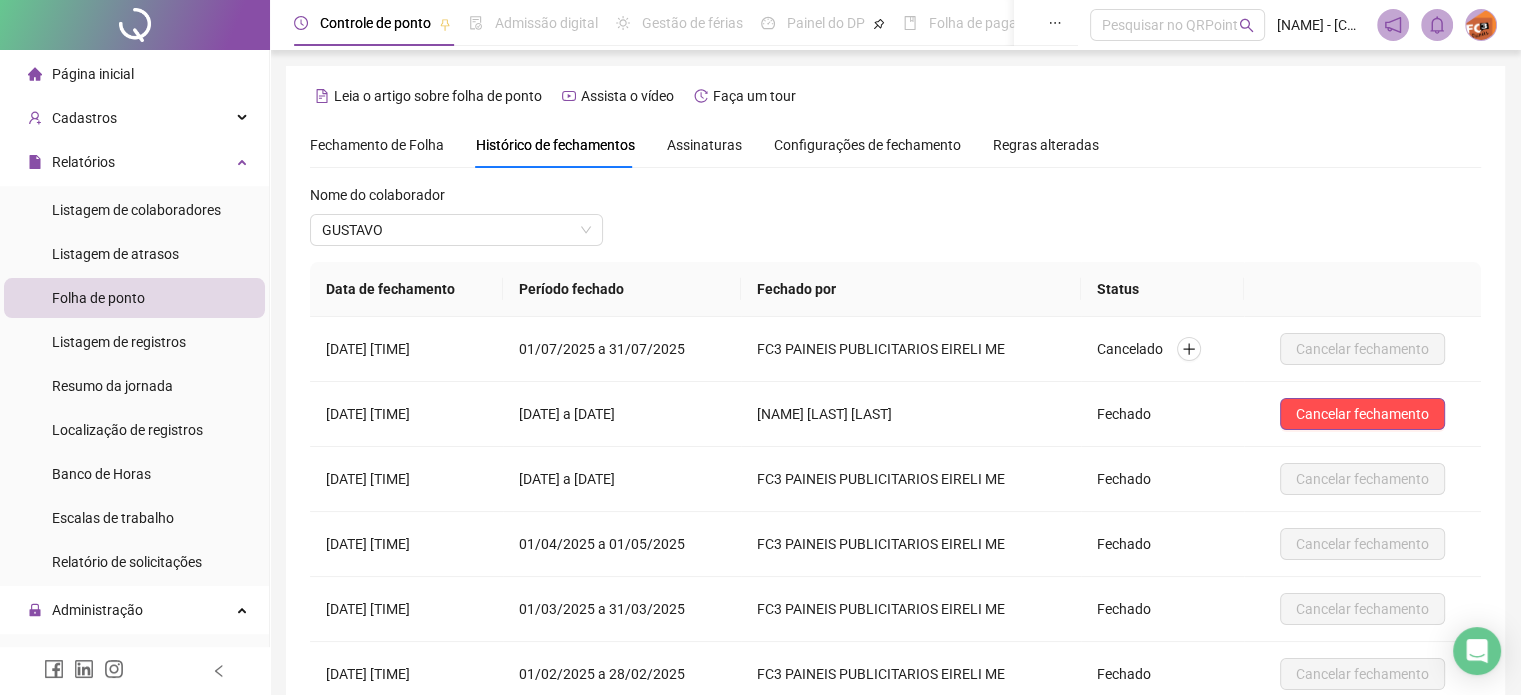 click on "Fechamento de Folha" at bounding box center [377, 145] 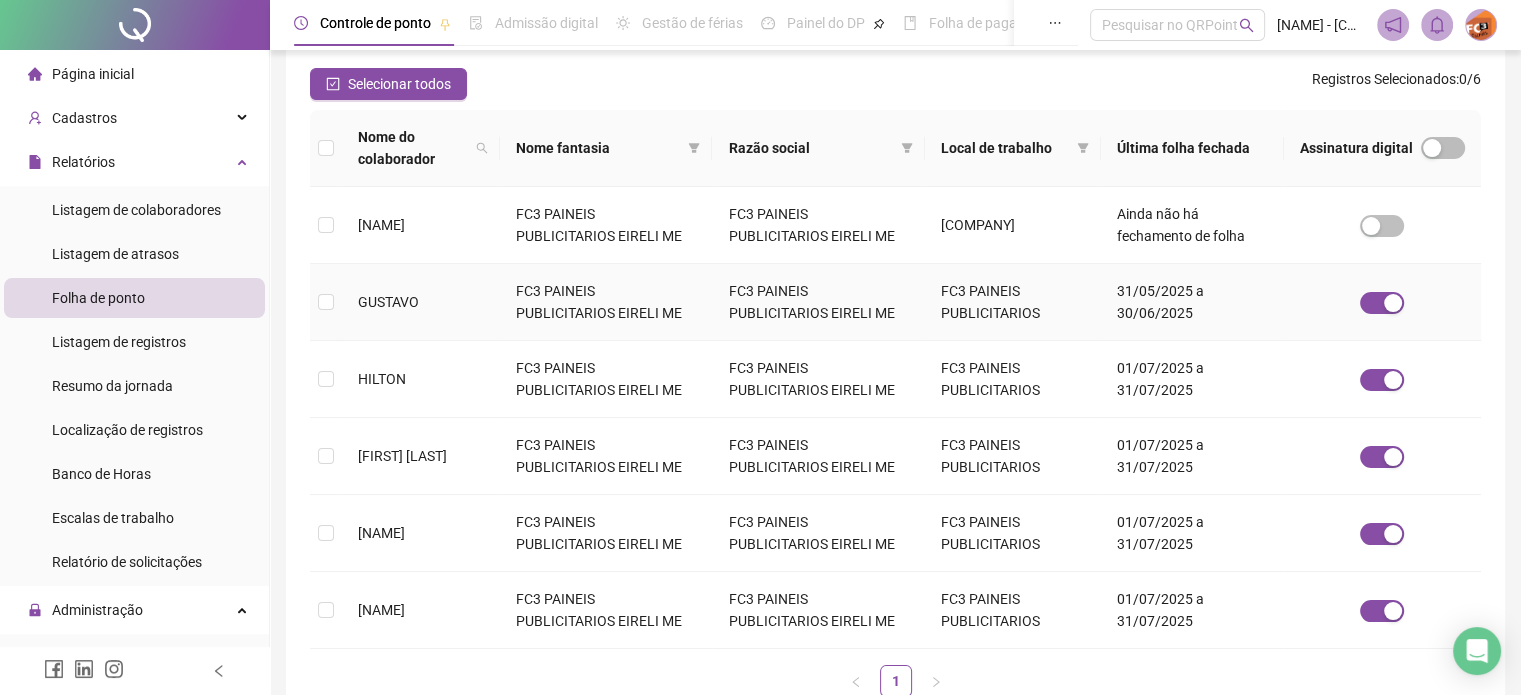 click at bounding box center [326, 302] 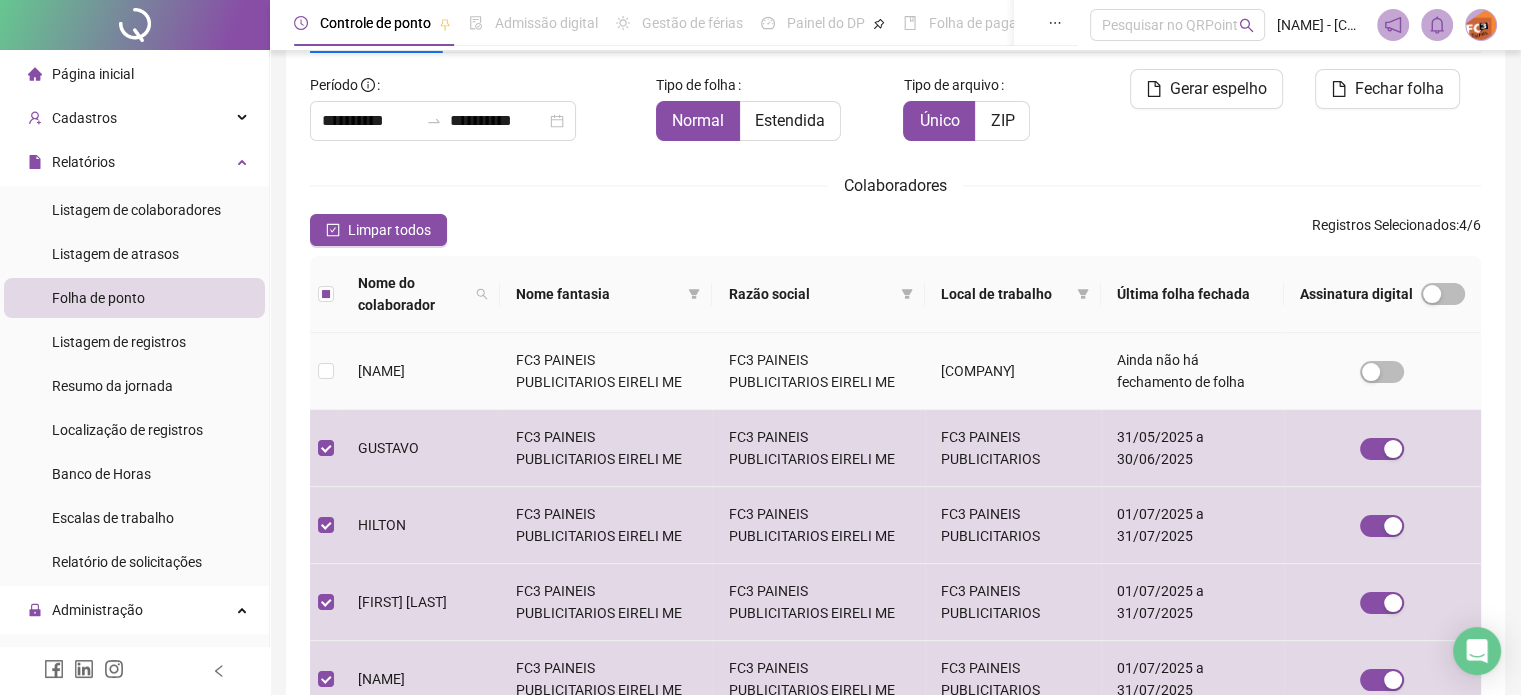 scroll, scrollTop: 361, scrollLeft: 0, axis: vertical 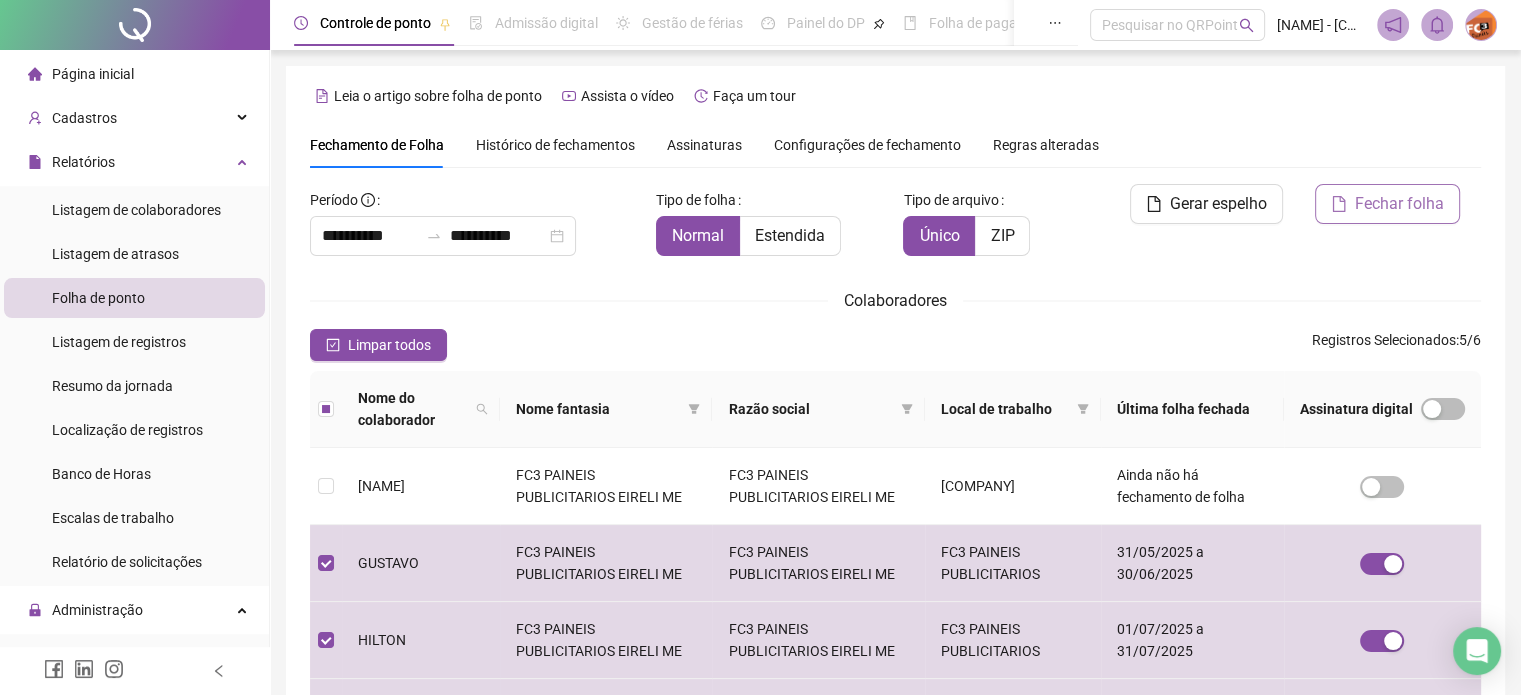 click on "Fechar folha" at bounding box center (1399, 204) 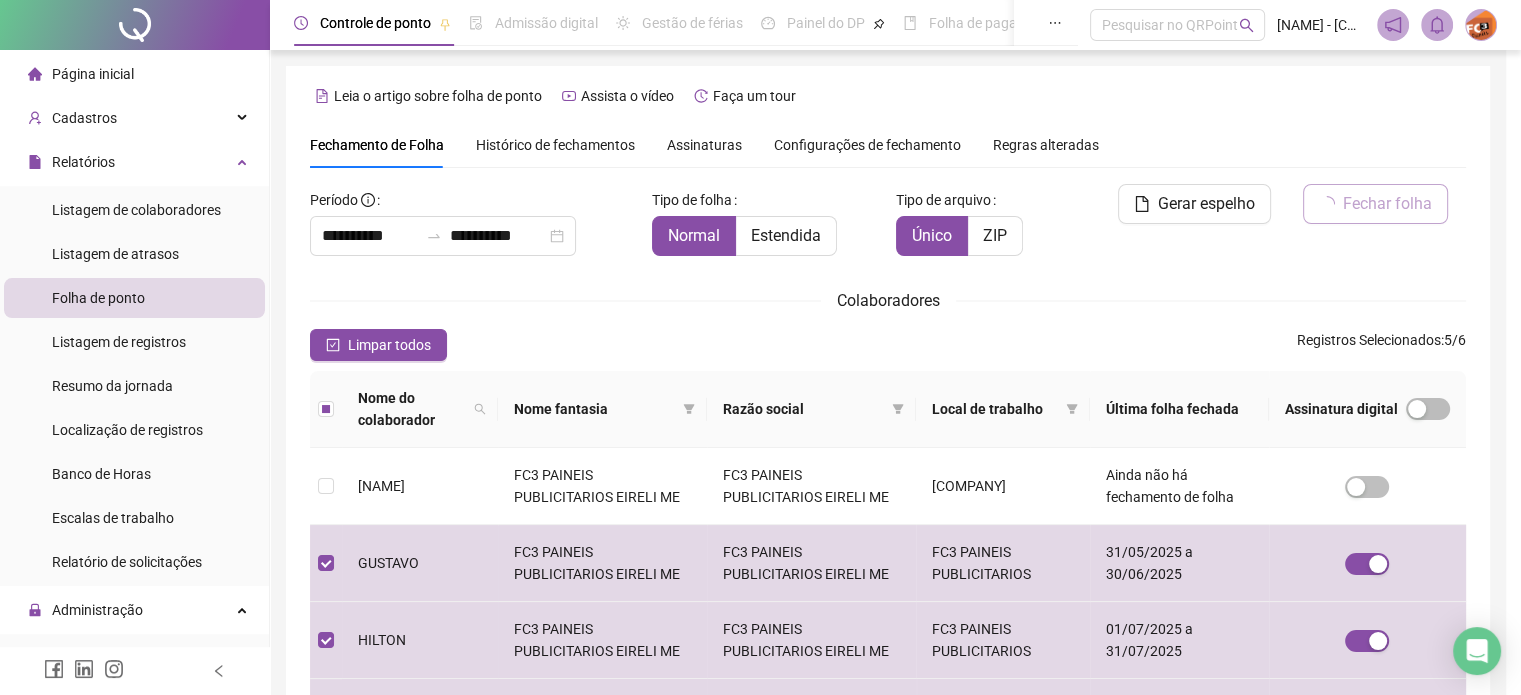 scroll, scrollTop: 61, scrollLeft: 0, axis: vertical 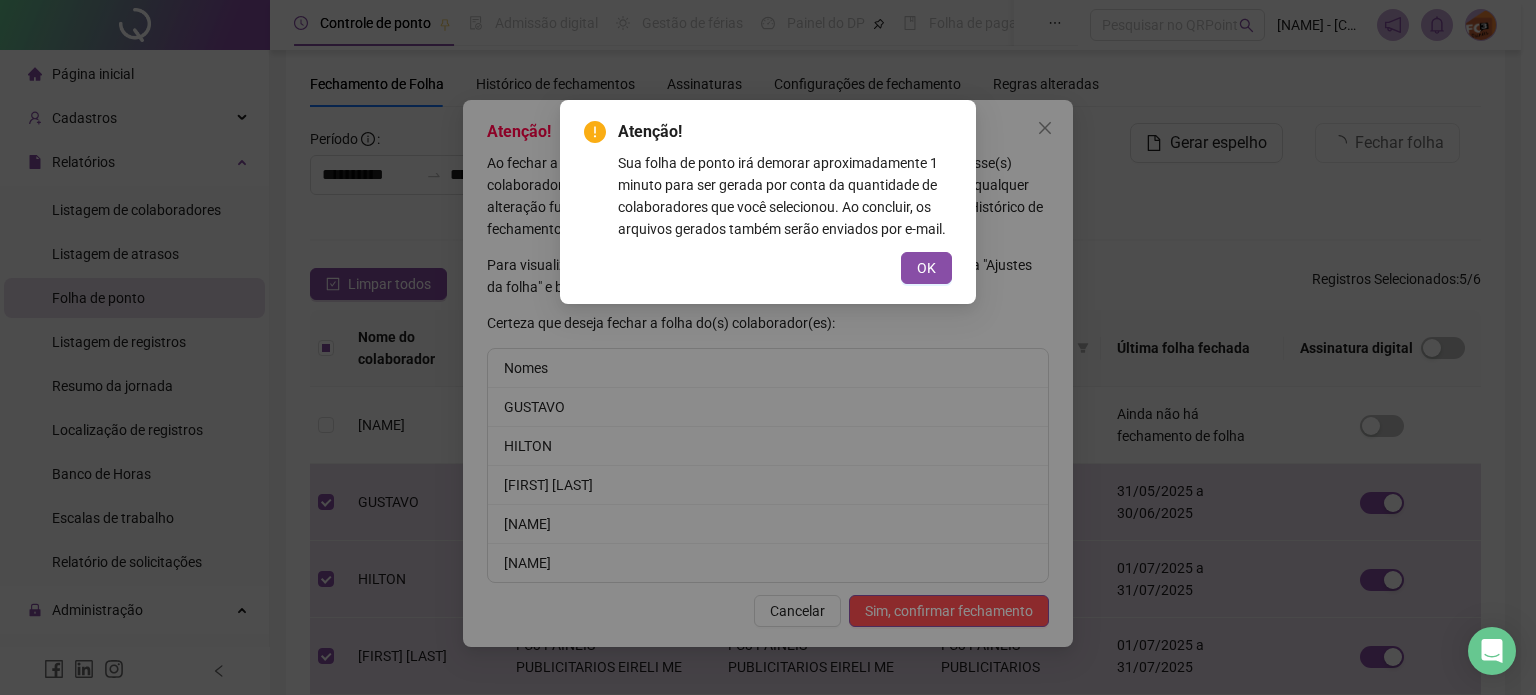 click on "OK" at bounding box center (926, 268) 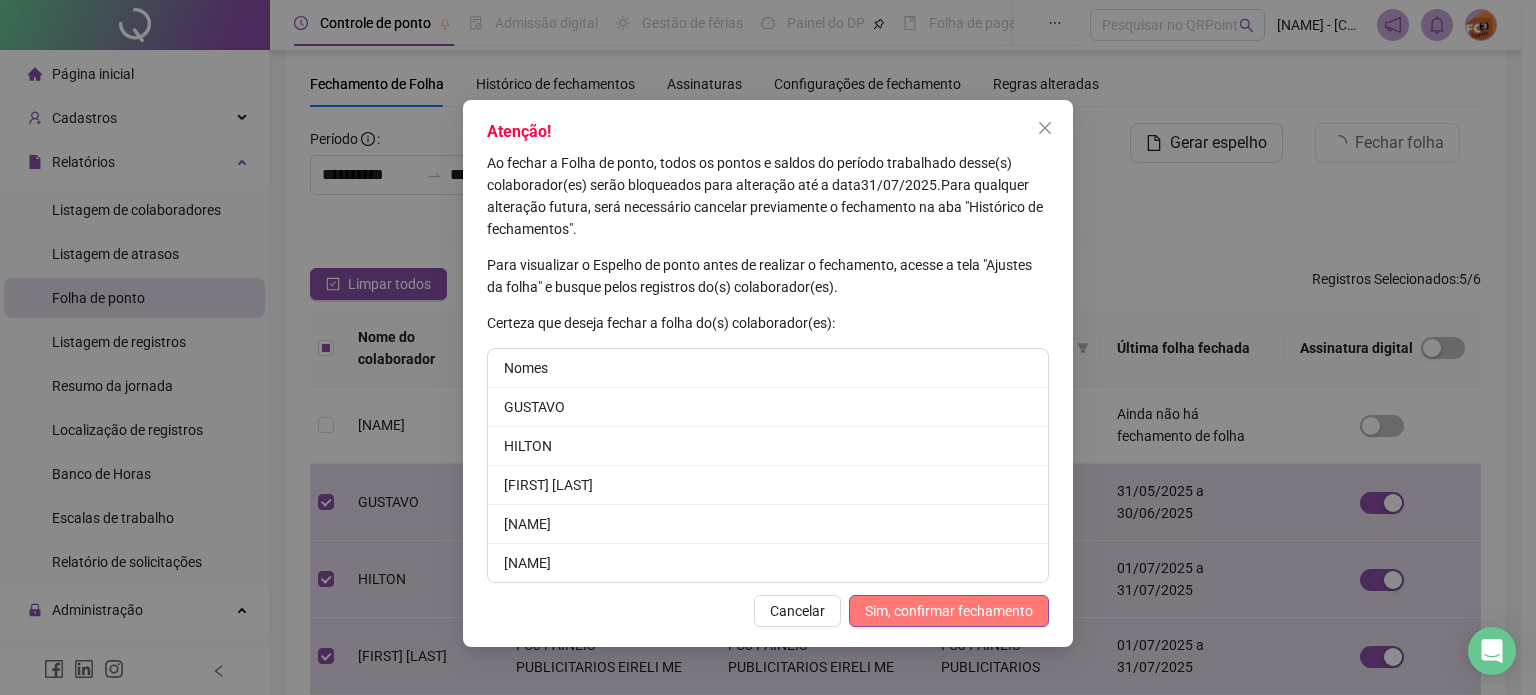 click on "Sim, confirmar fechamento" at bounding box center (949, 611) 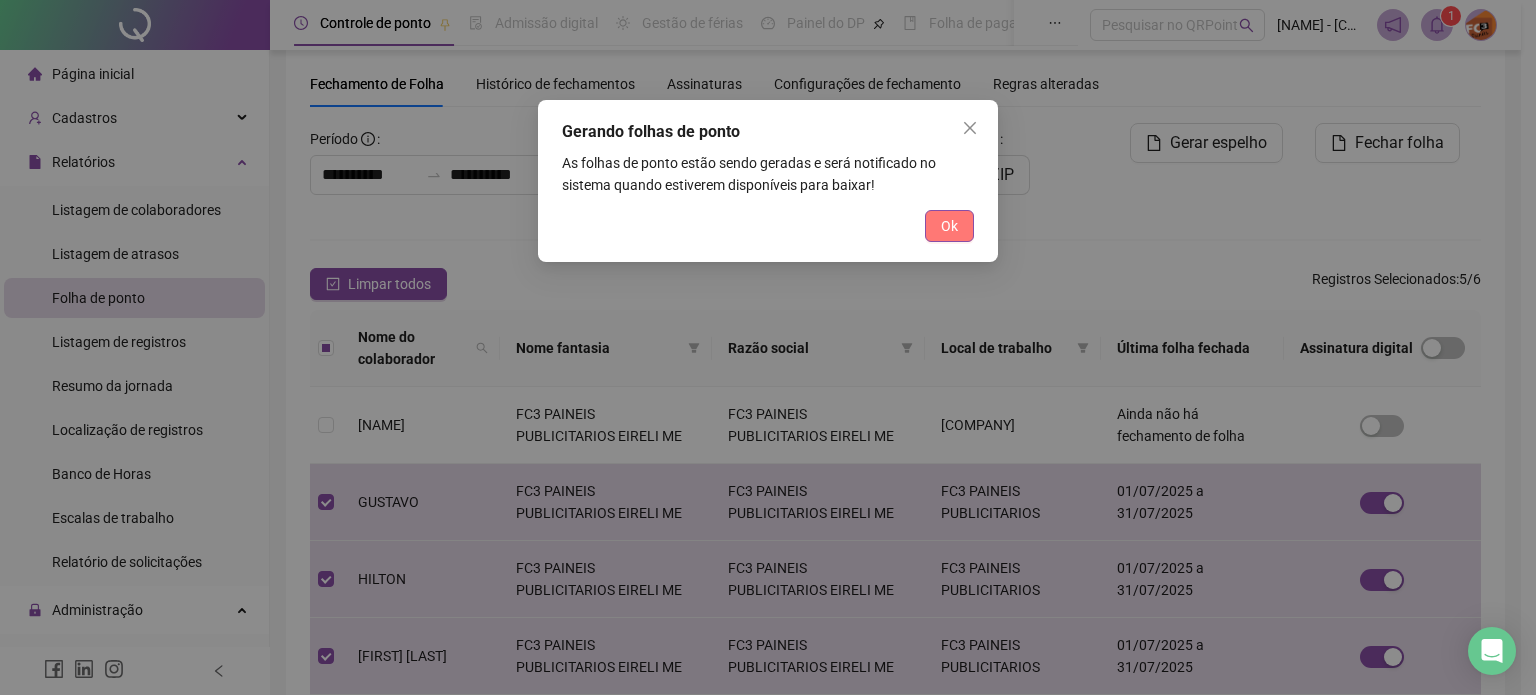 click on "Ok" at bounding box center (949, 226) 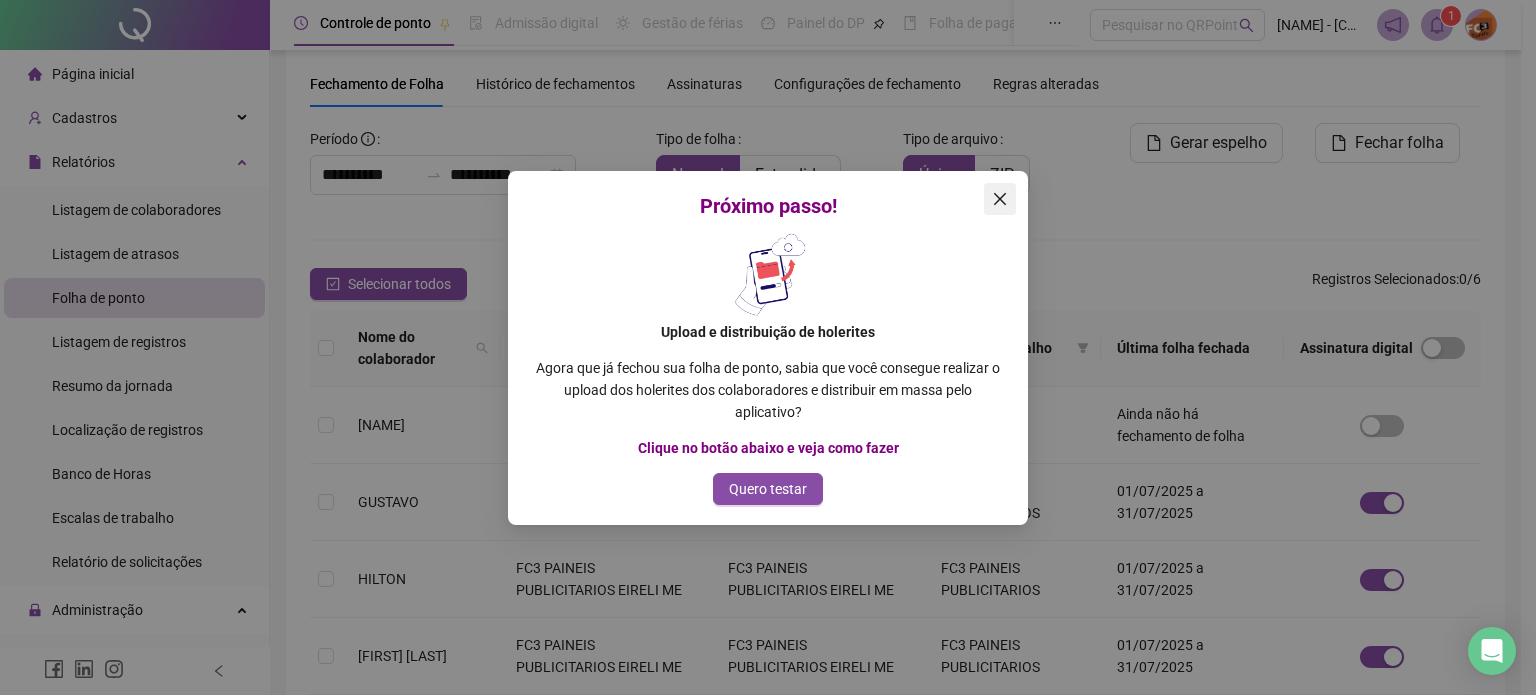 click 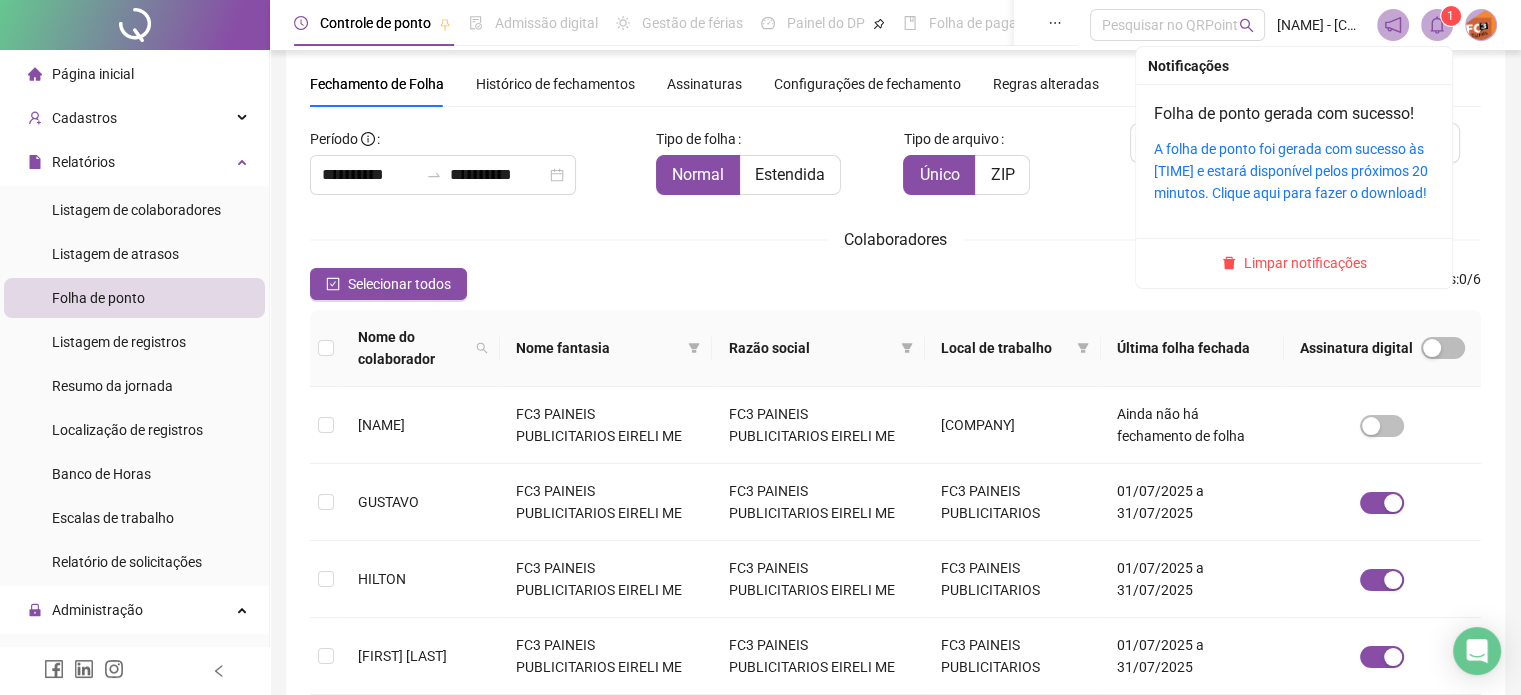 click on "1" at bounding box center [1450, 16] 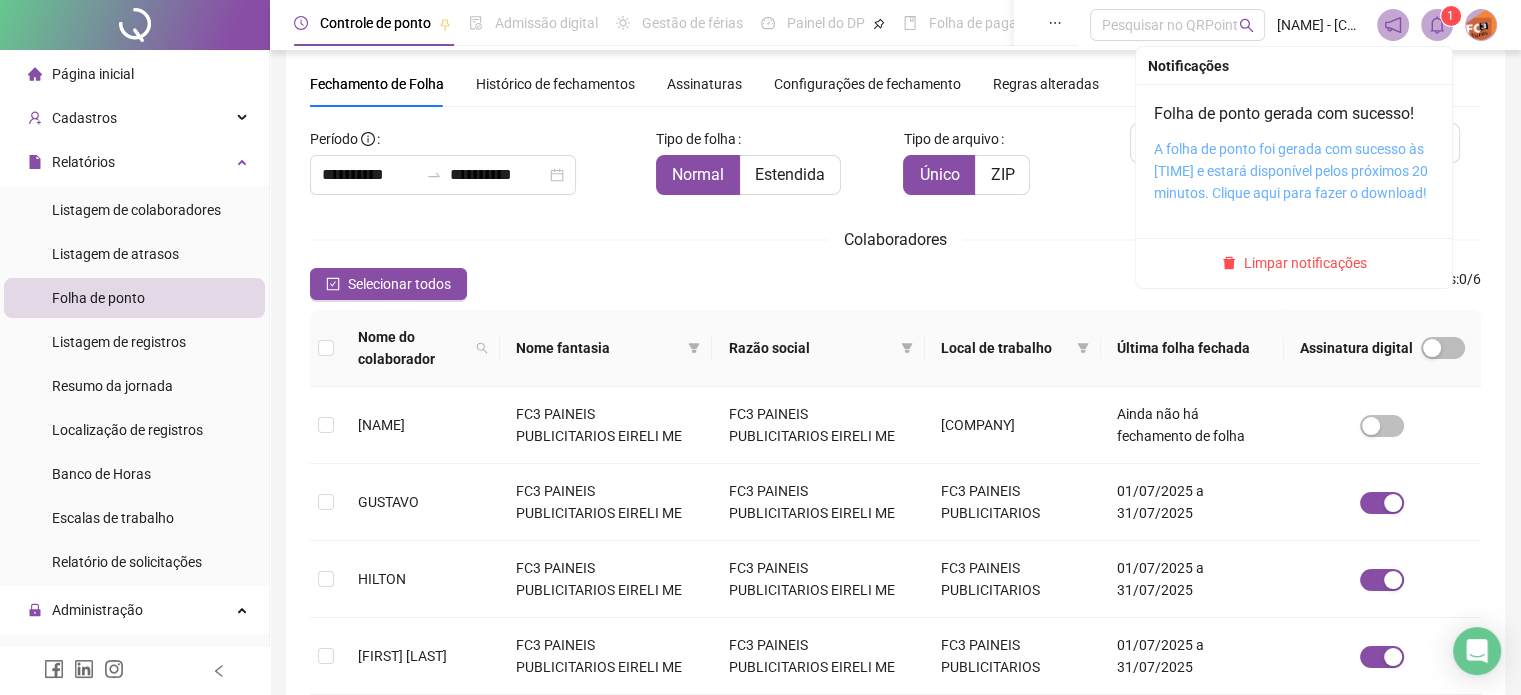 click on "A folha de ponto foi gerada com sucesso às [TIME] e estará disponível pelos próximos 20 minutos.
Clique aqui para fazer o download!" at bounding box center (1291, 171) 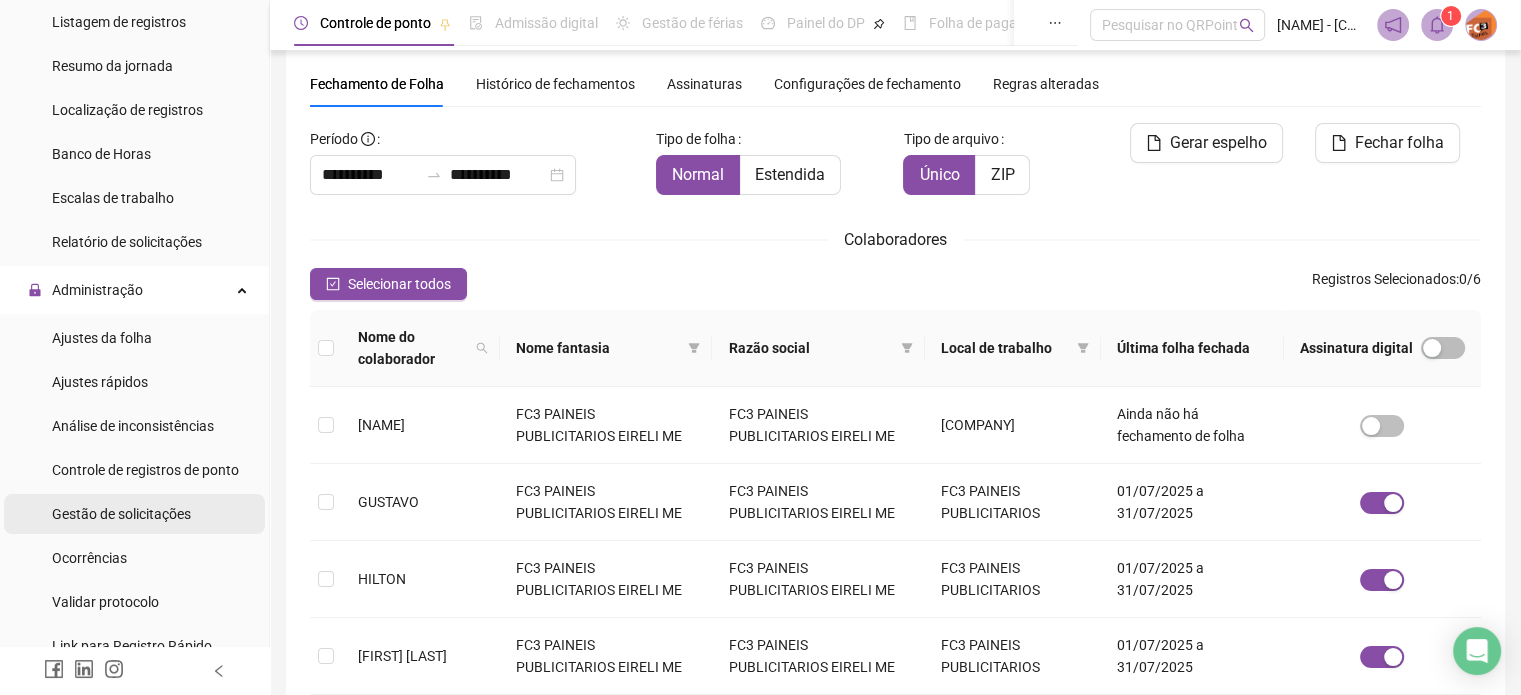 scroll, scrollTop: 400, scrollLeft: 0, axis: vertical 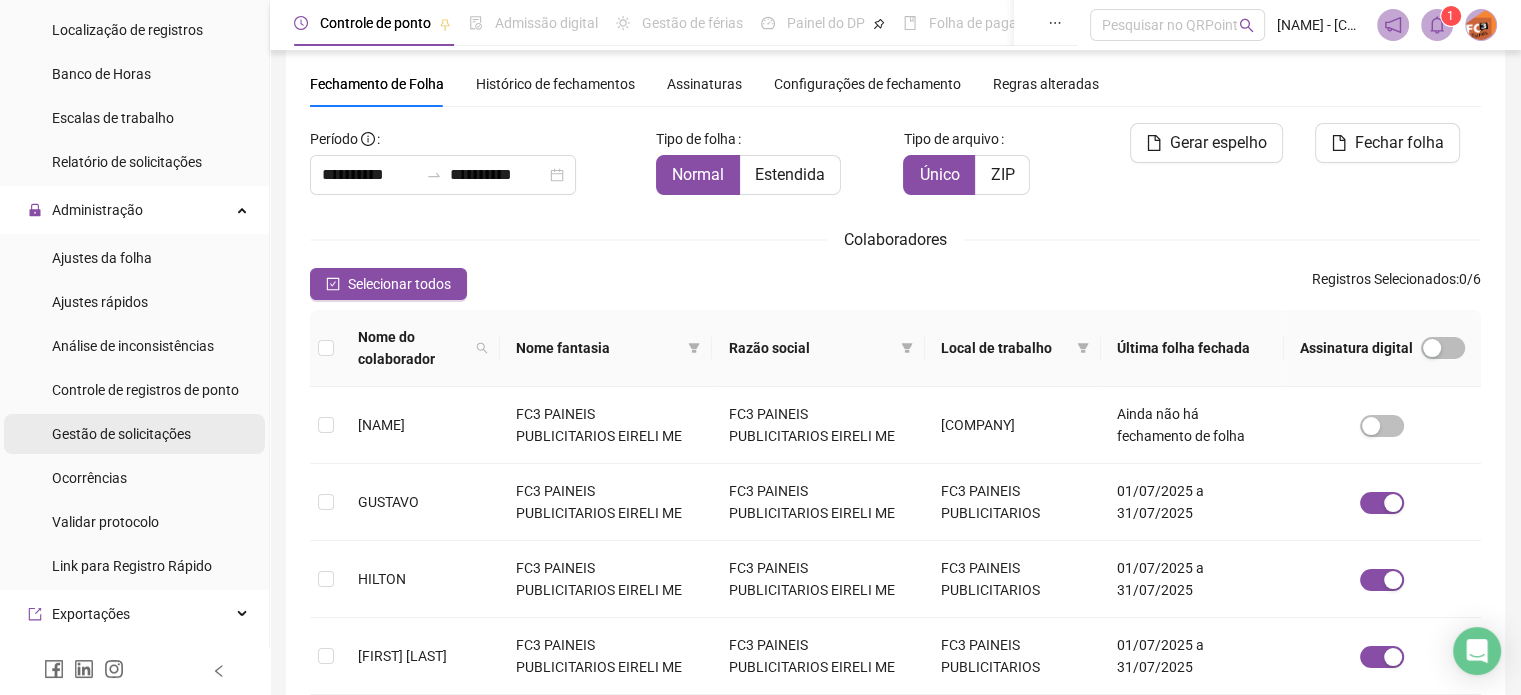click on "Gestão de solicitações" at bounding box center [121, 434] 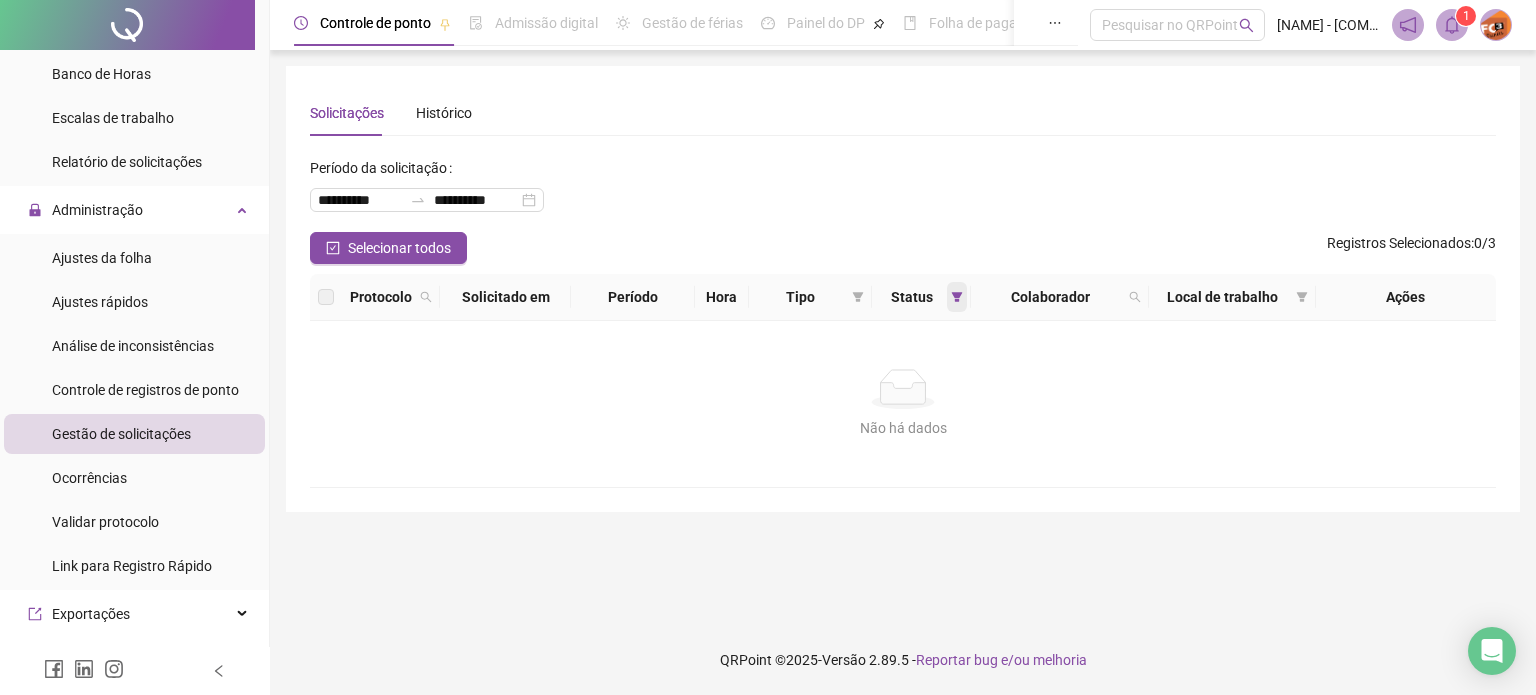 click 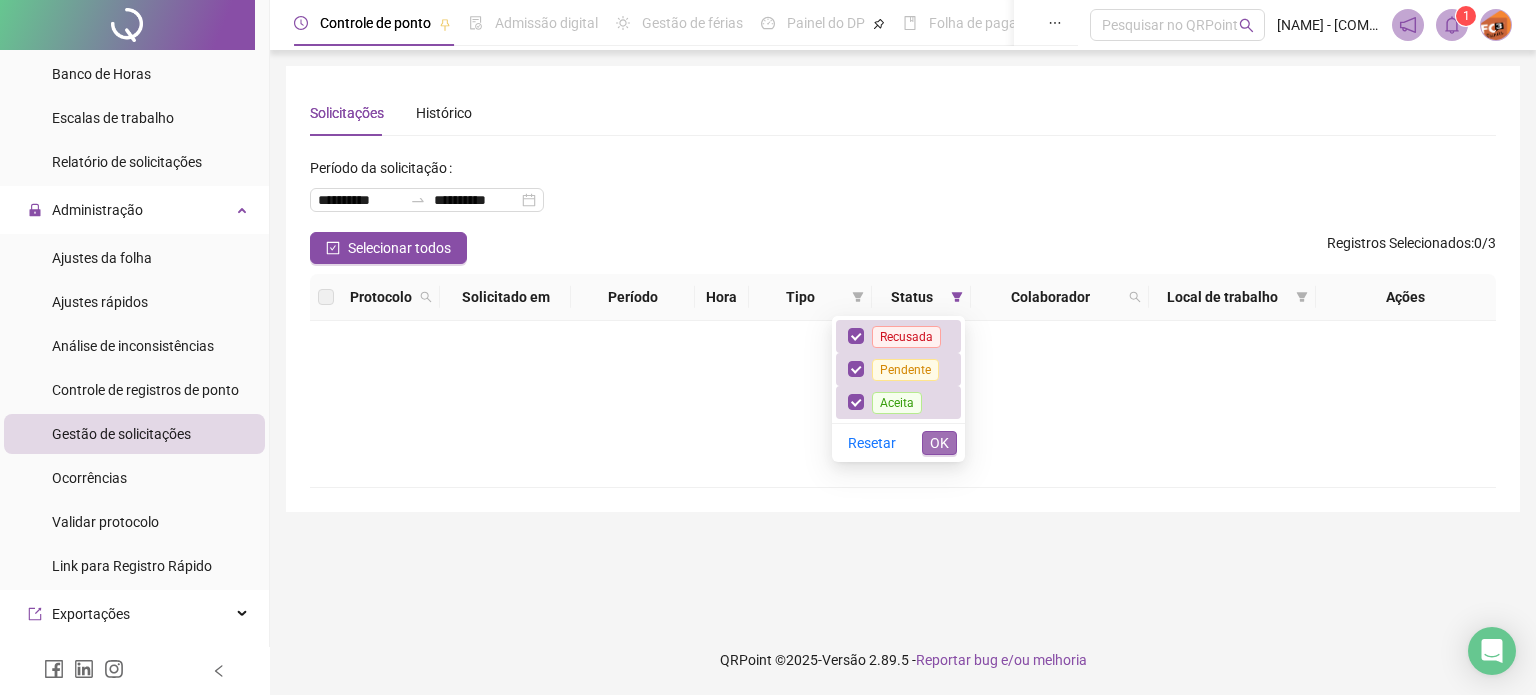 click on "OK" at bounding box center [939, 443] 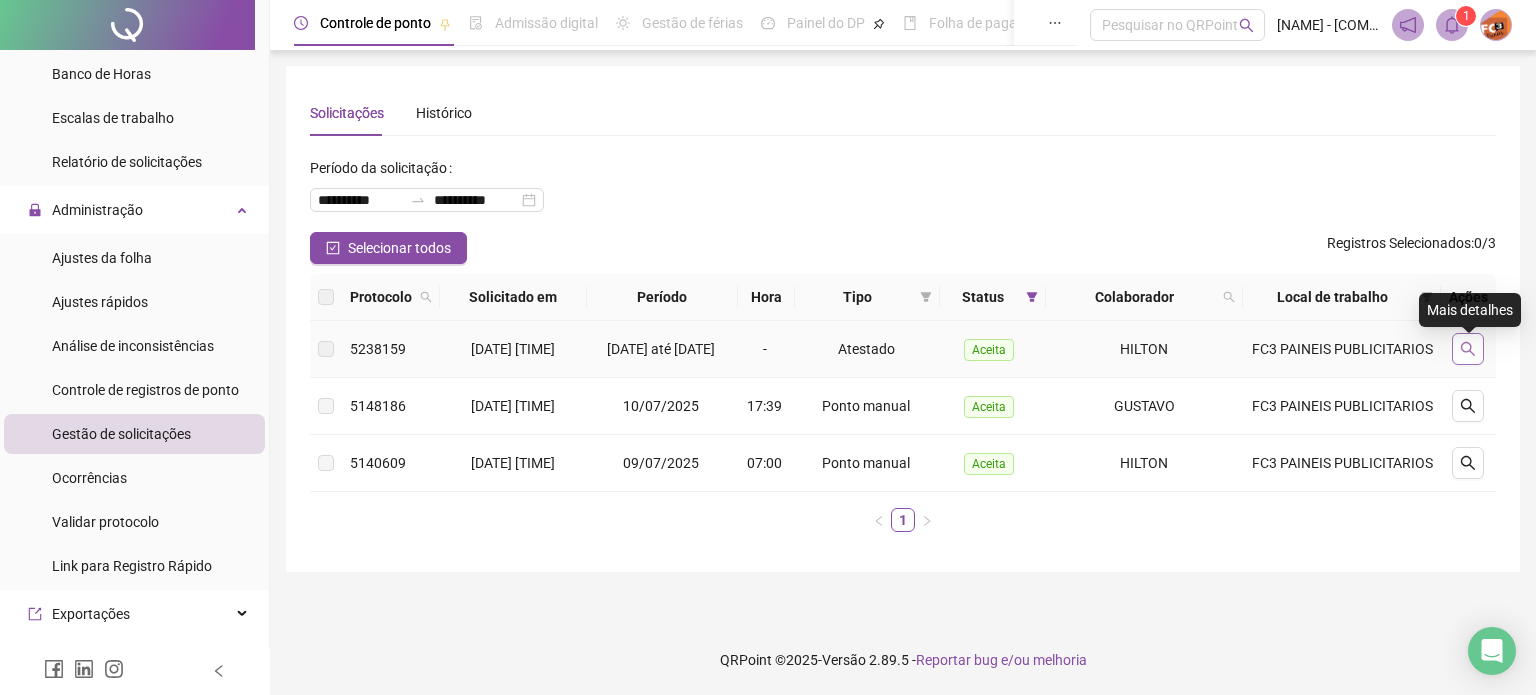 click 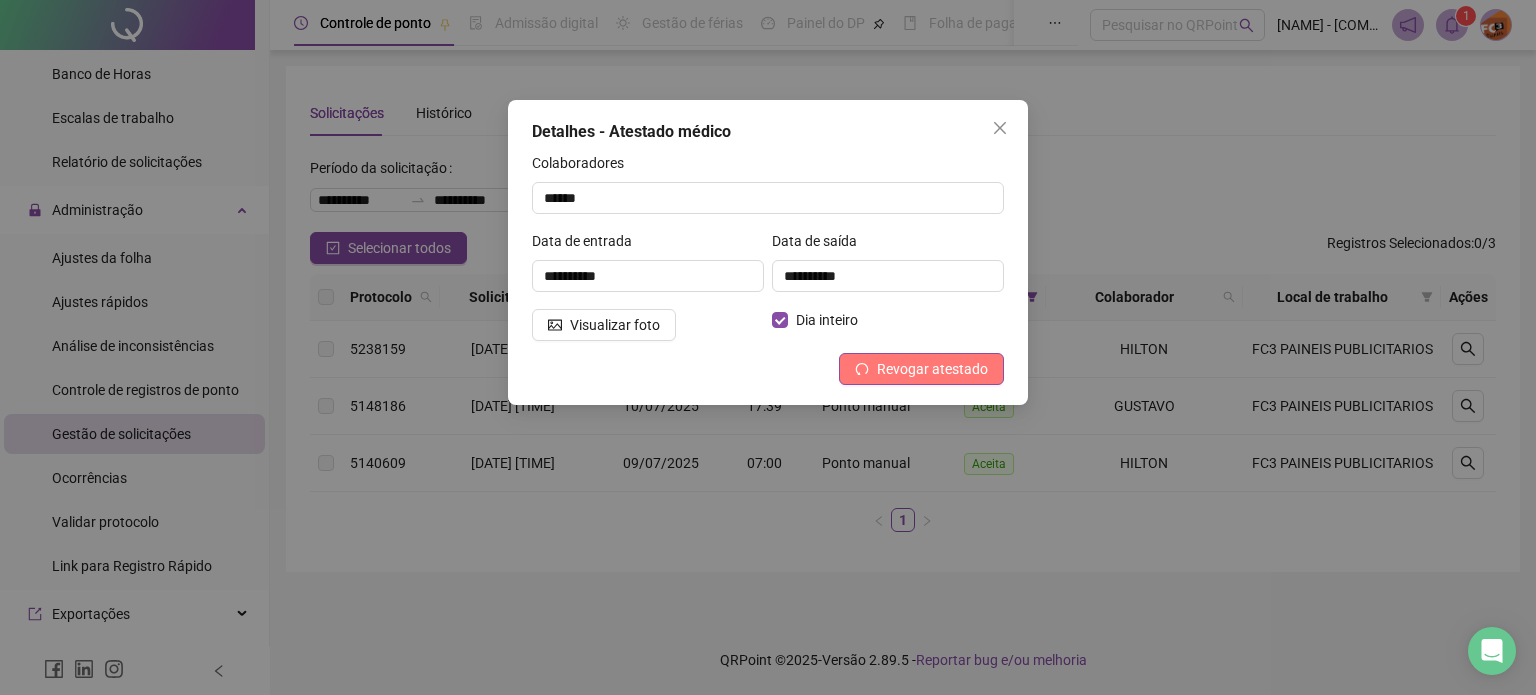 click on "Revogar atestado" at bounding box center [932, 369] 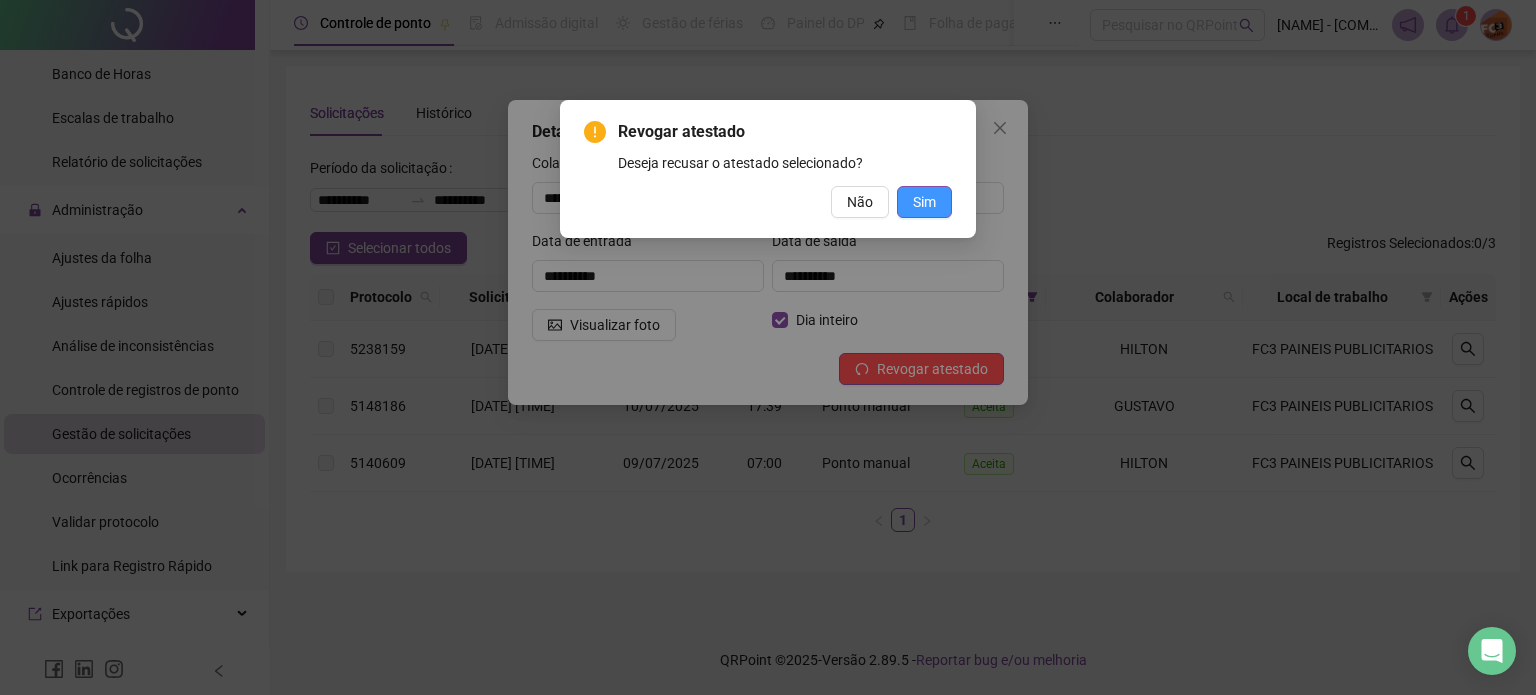 click on "Sim" at bounding box center [924, 202] 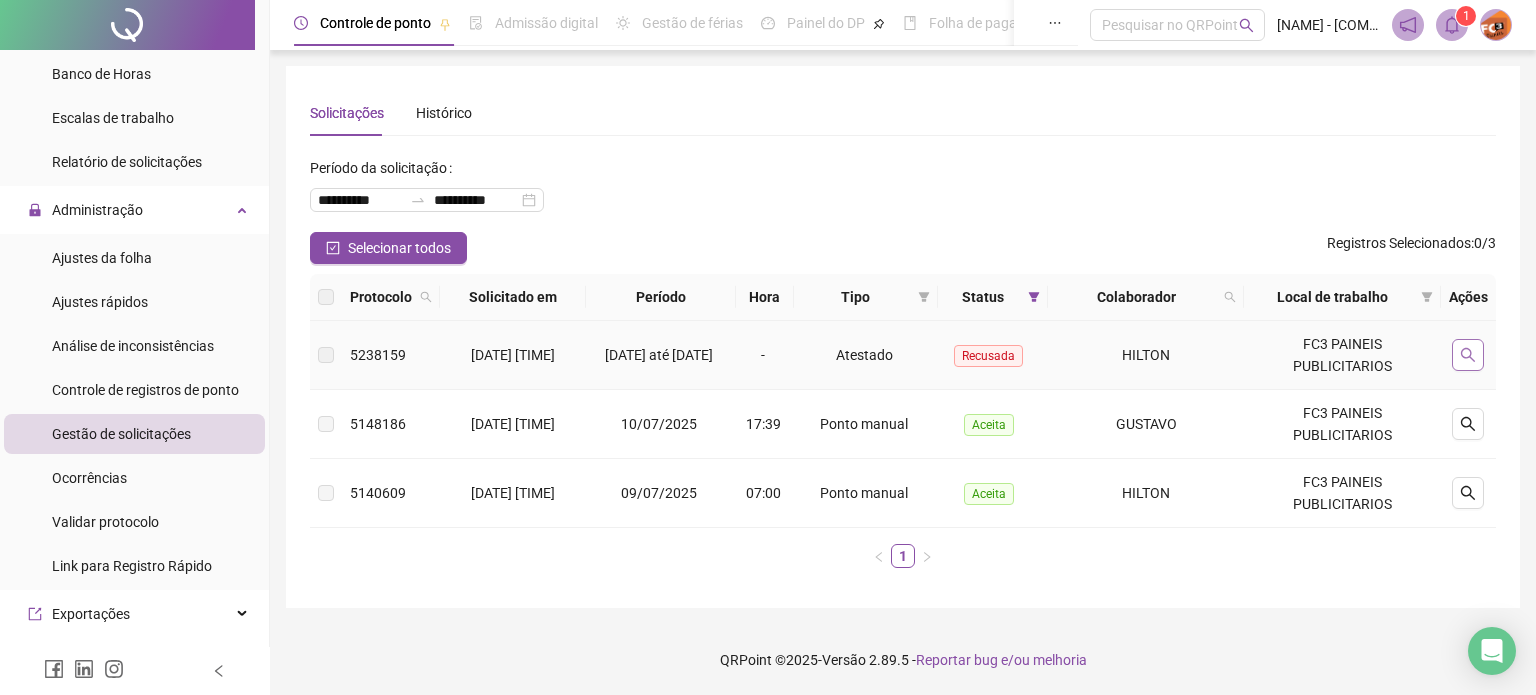 click 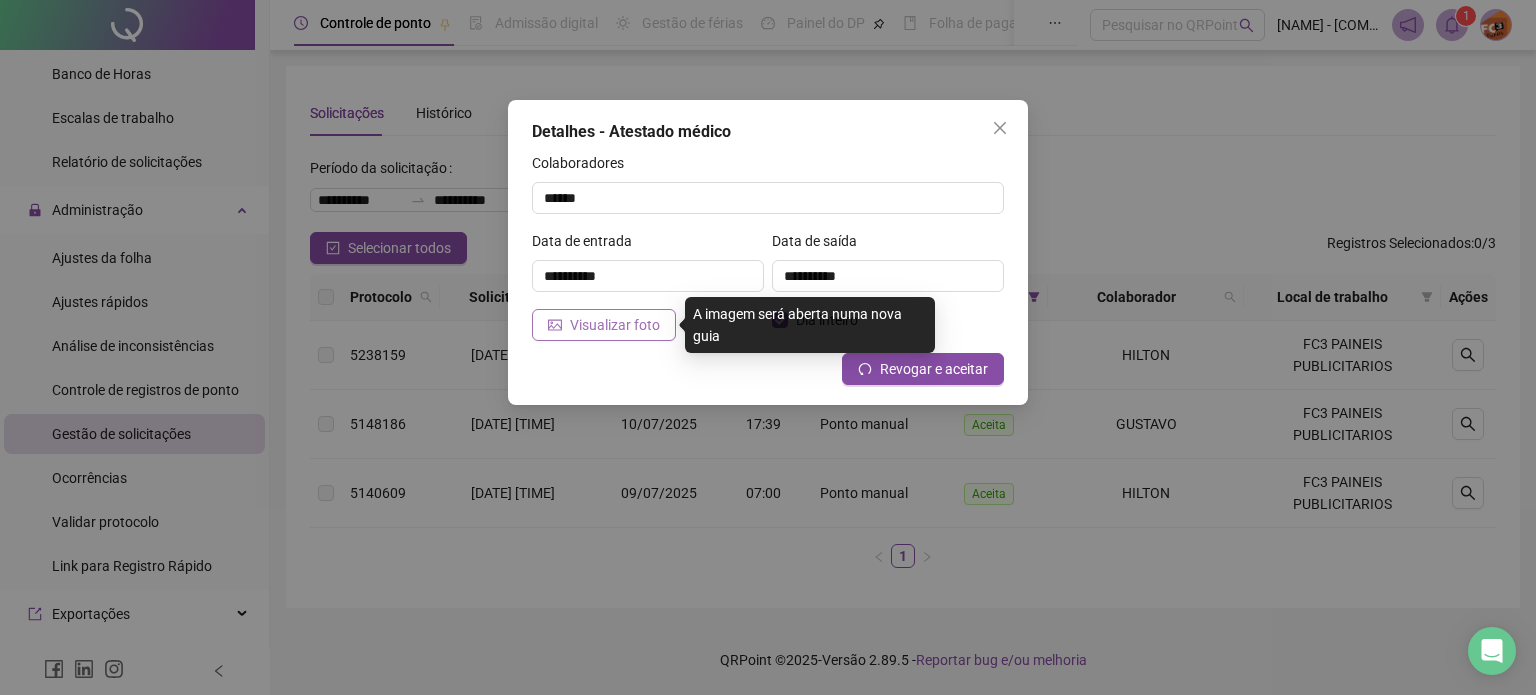 click on "Visualizar foto" at bounding box center [615, 325] 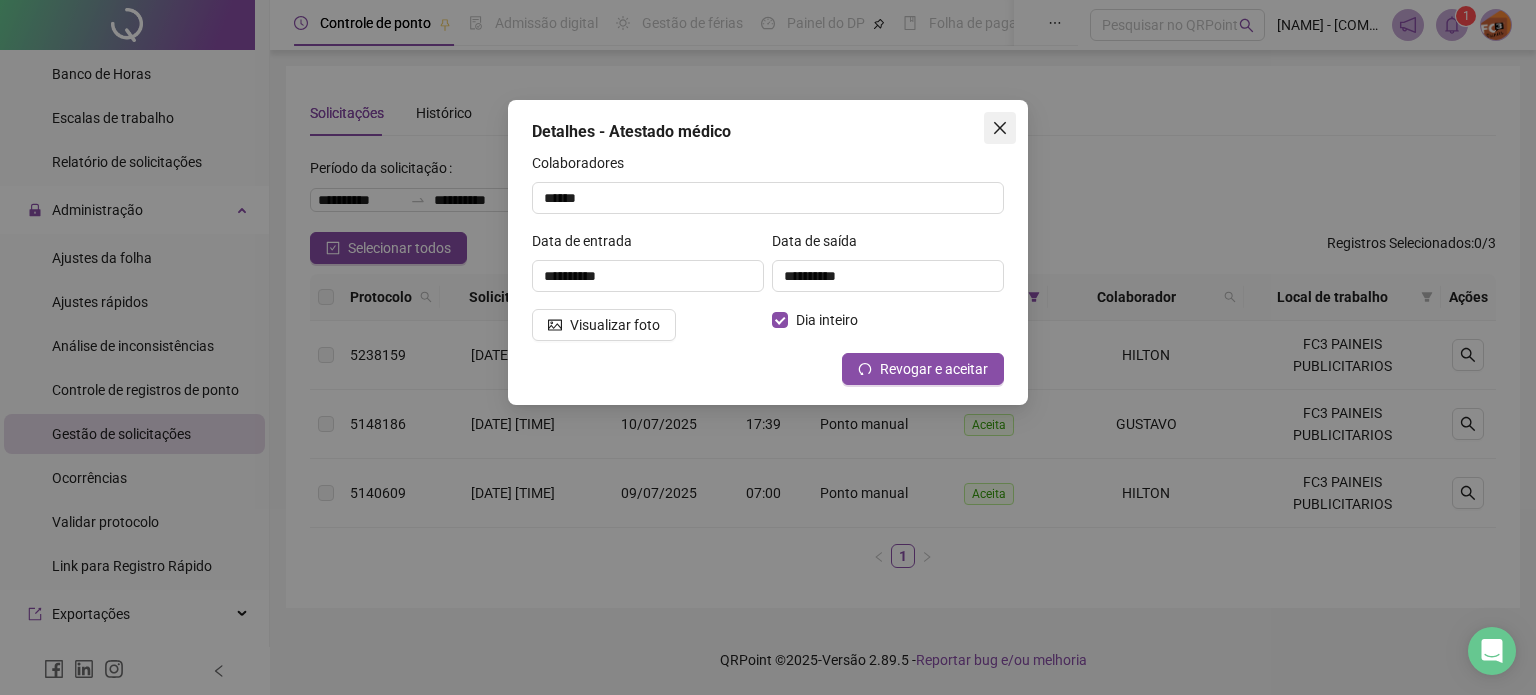 click 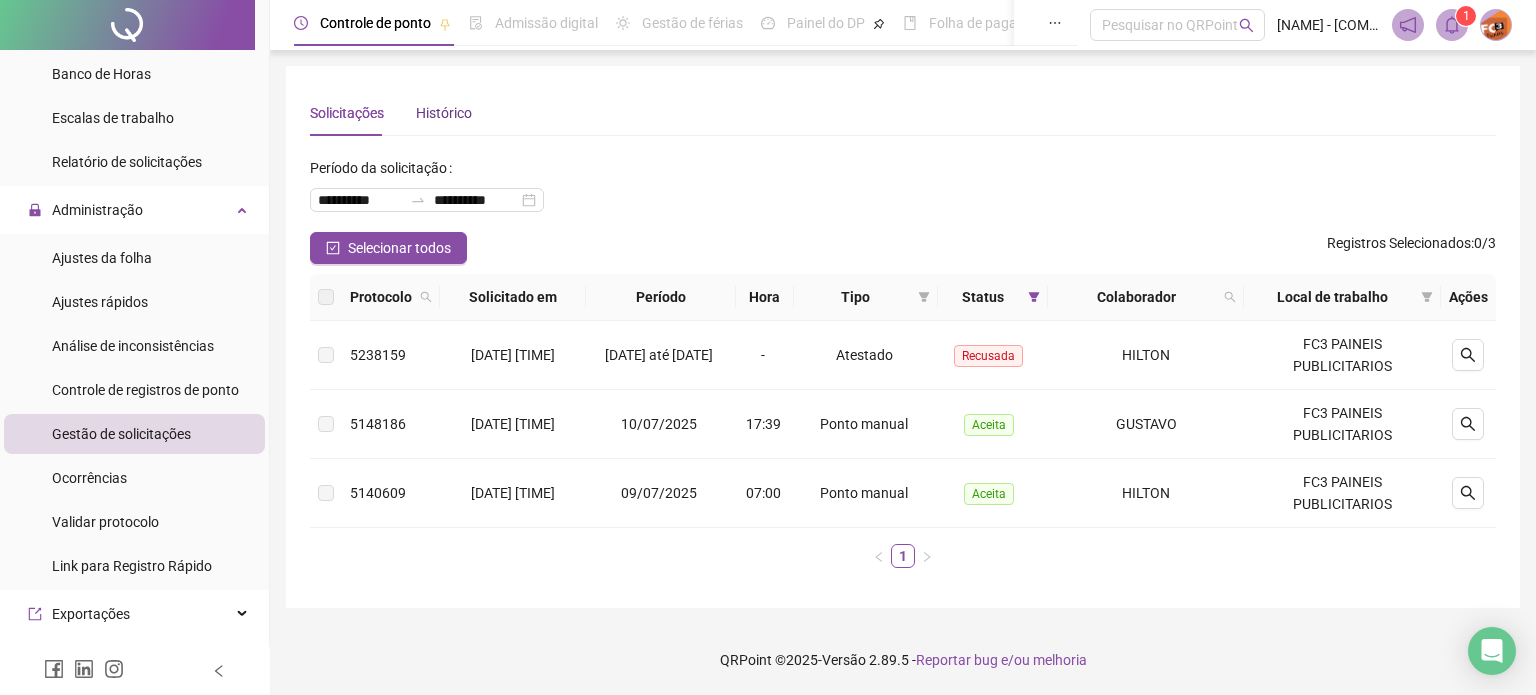 click on "Histórico" at bounding box center [444, 113] 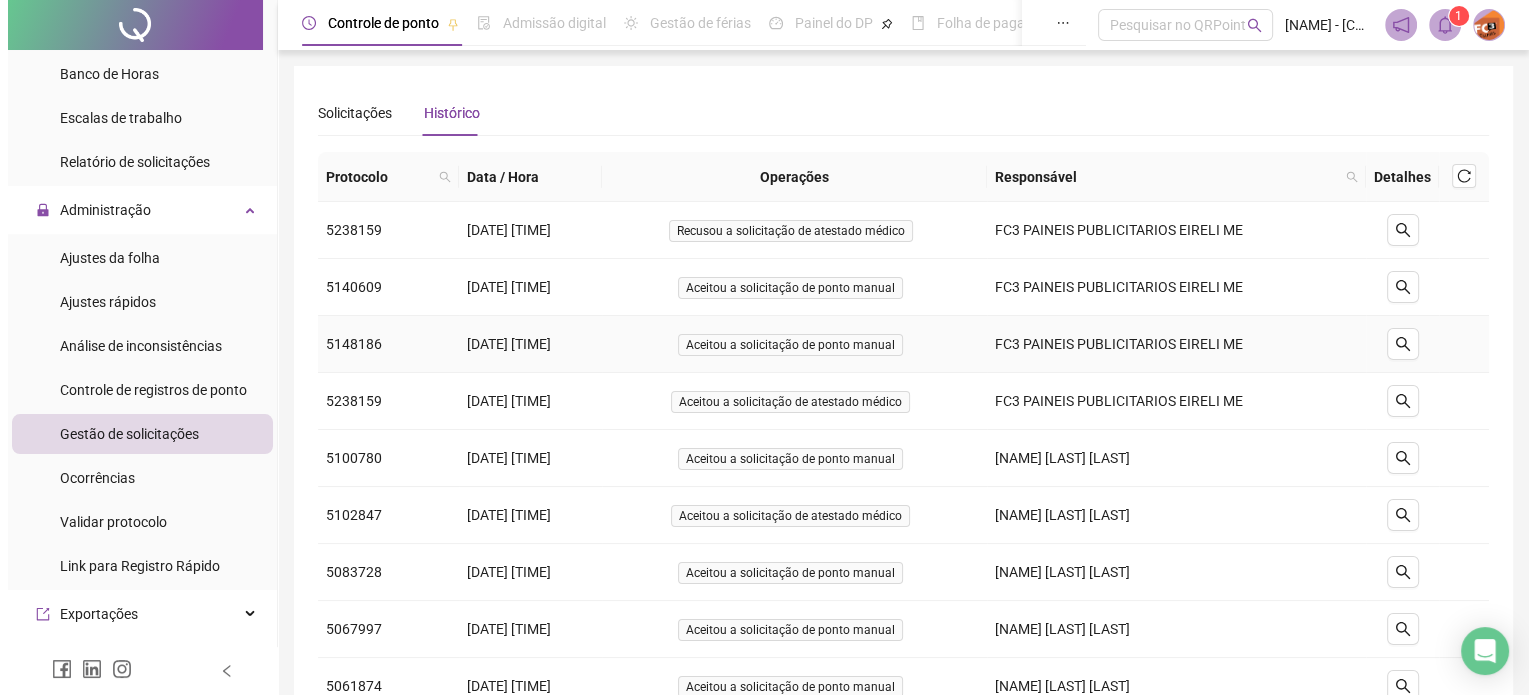 scroll, scrollTop: 0, scrollLeft: 0, axis: both 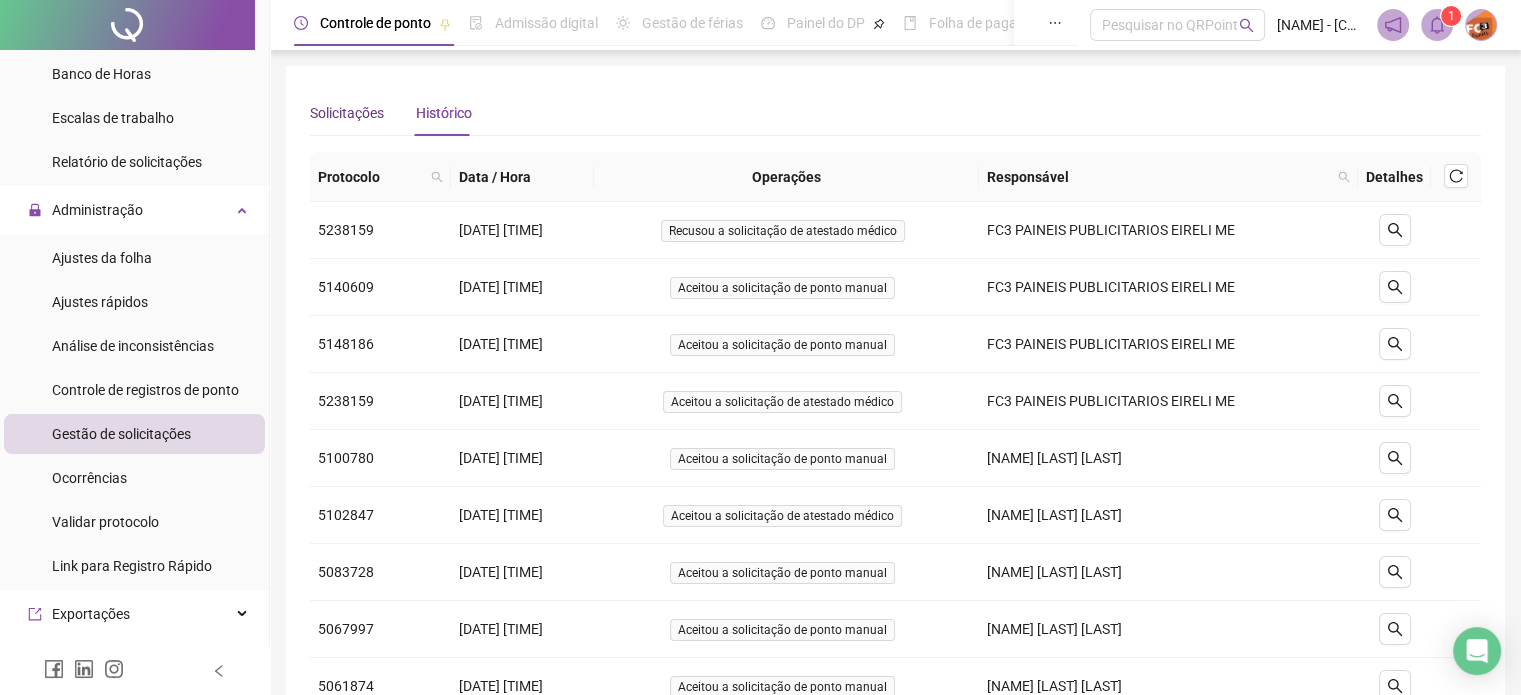 click on "Solicitações" at bounding box center [347, 113] 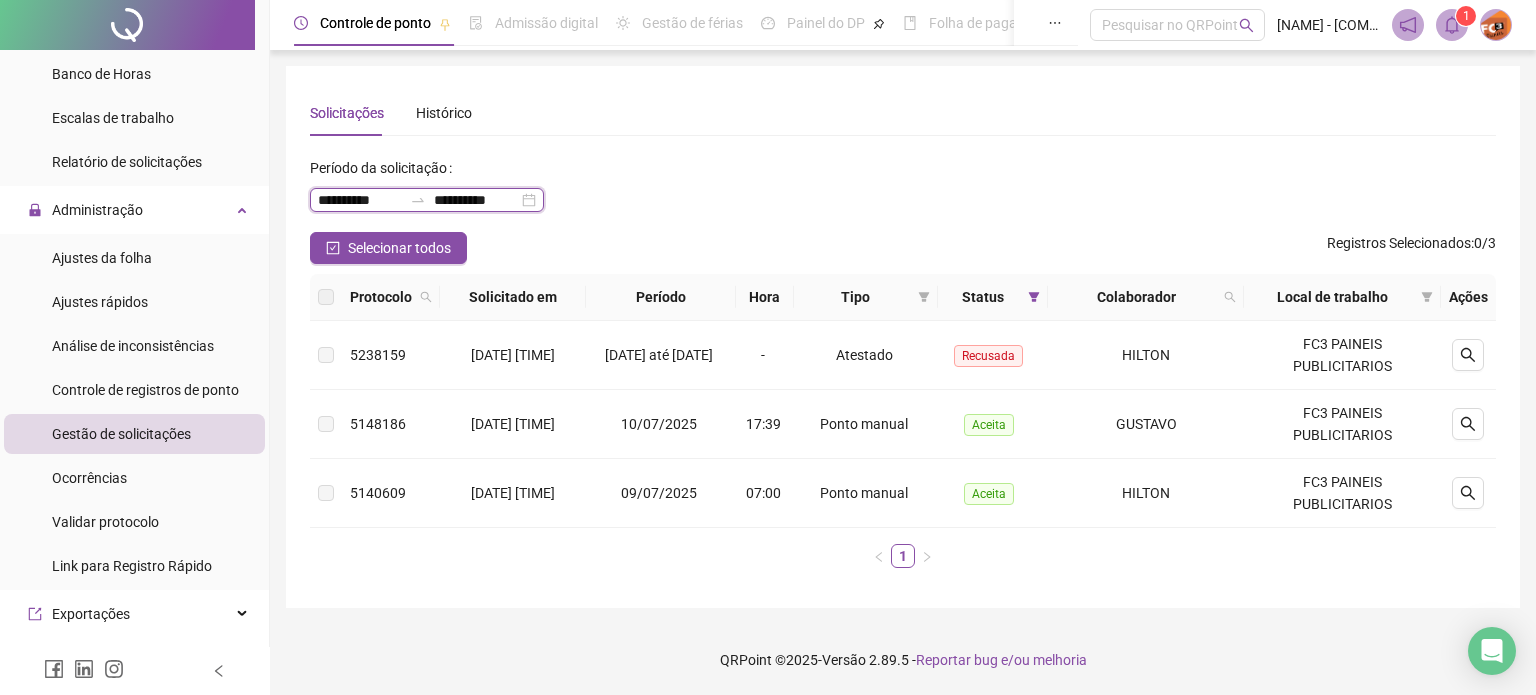 click on "**********" at bounding box center (360, 200) 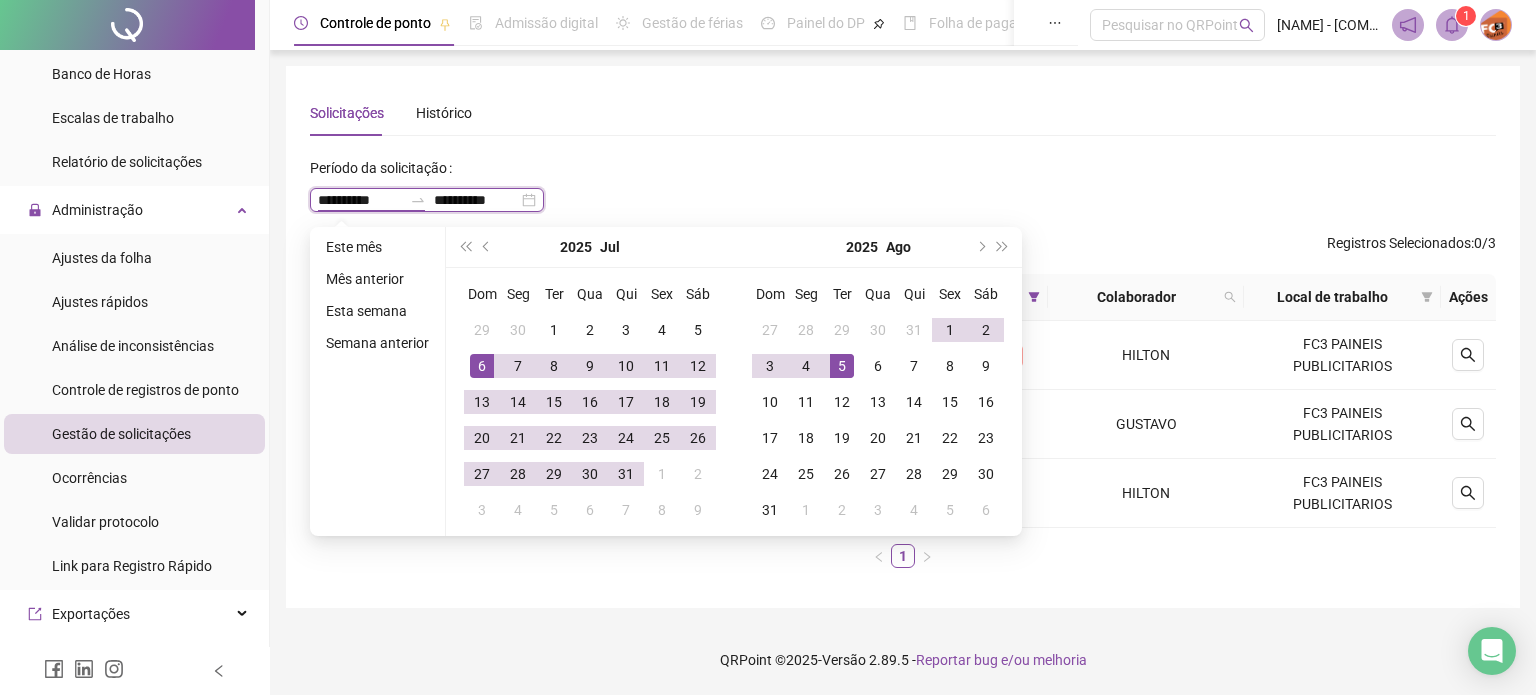 click on "**********" at bounding box center [360, 200] 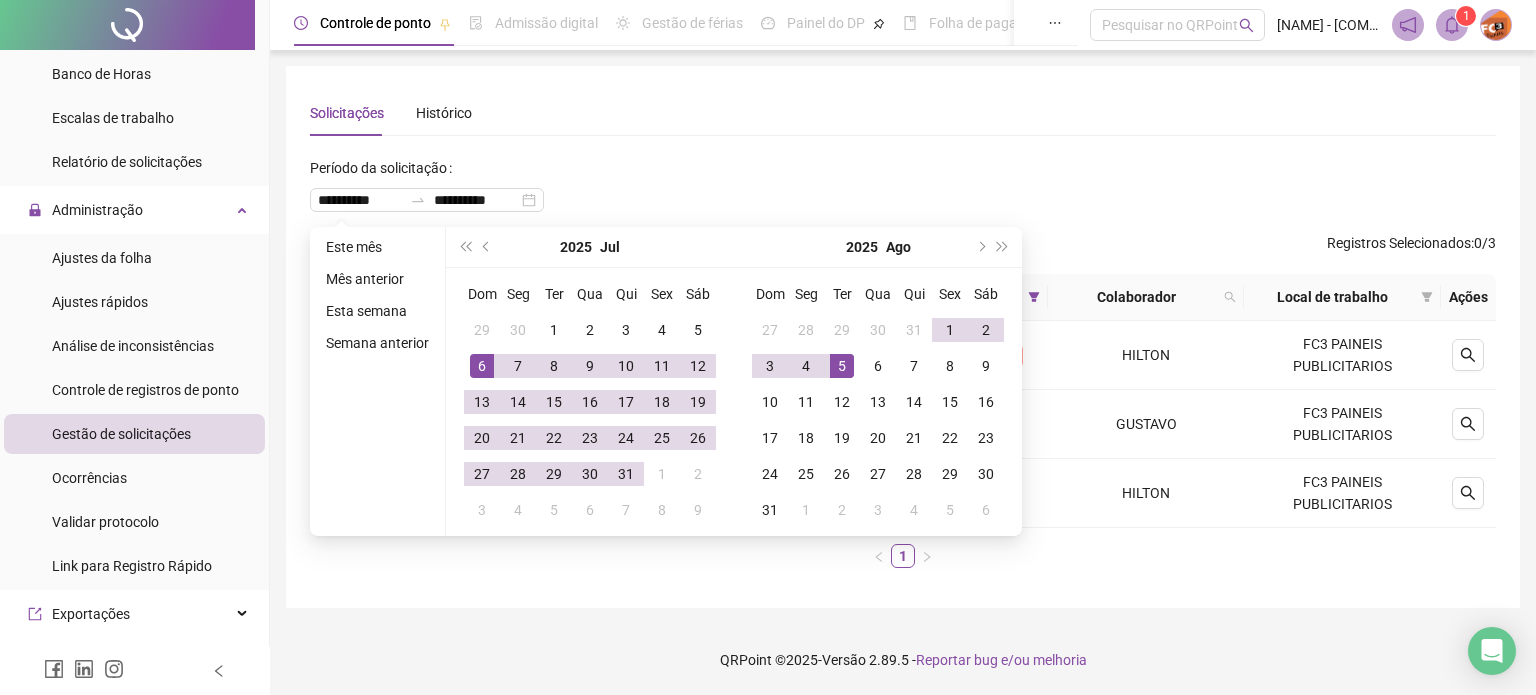 drag, startPoint x: 840, startPoint y: 158, endPoint x: 884, endPoint y: 175, distance: 47.169907 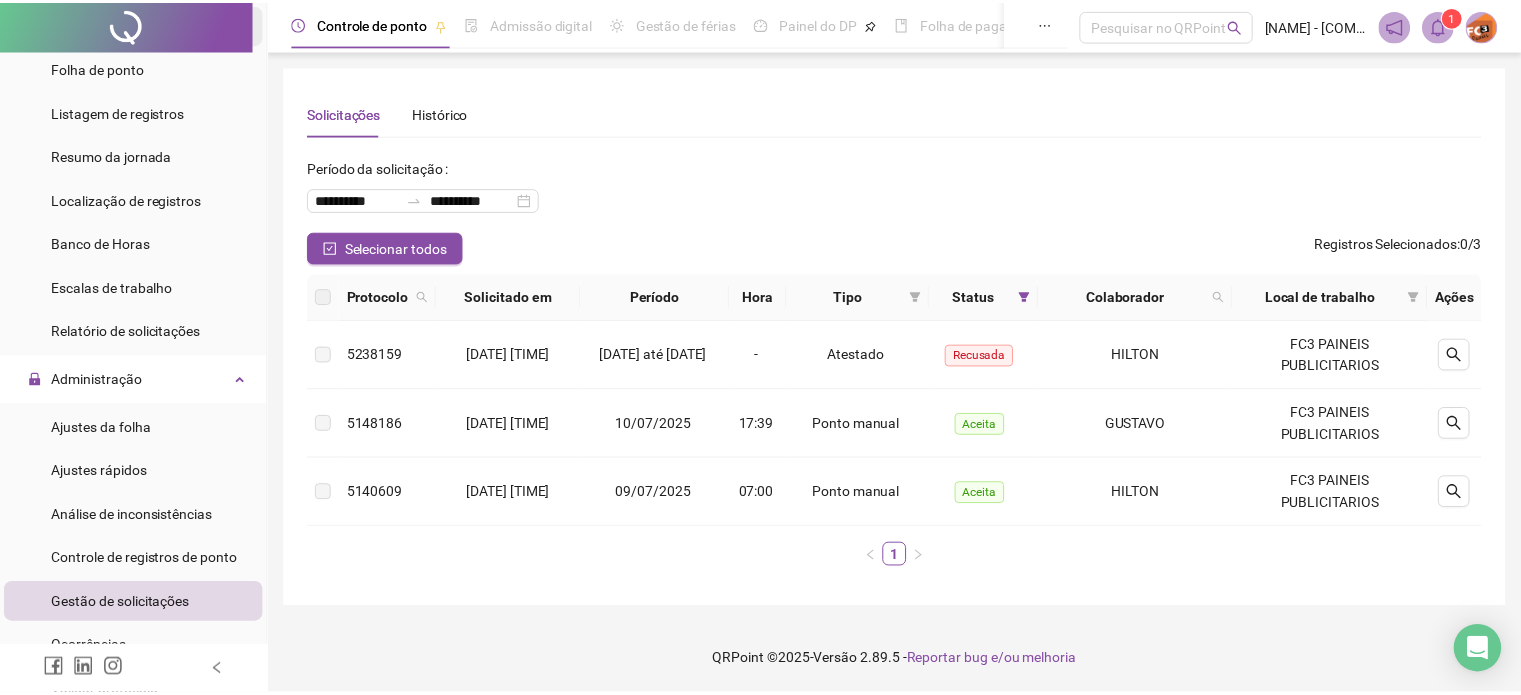 scroll, scrollTop: 0, scrollLeft: 0, axis: both 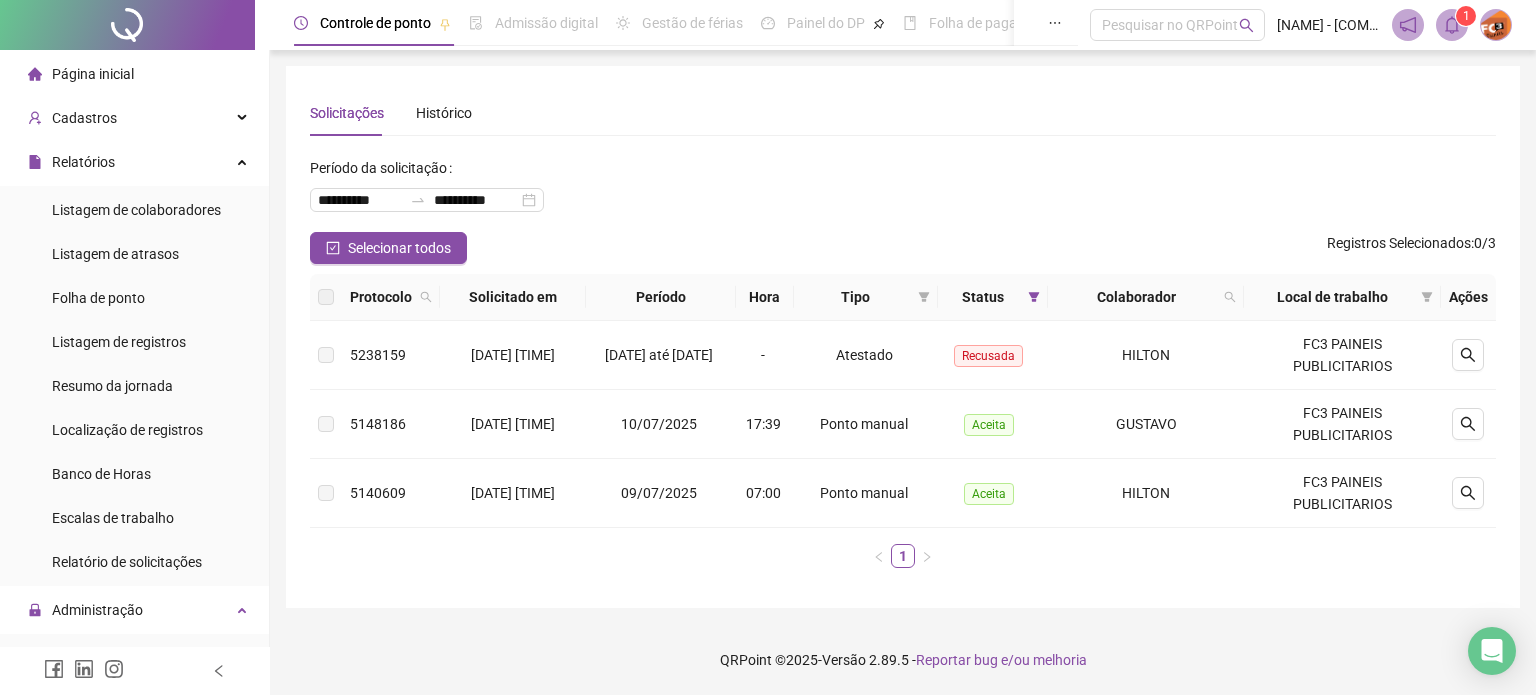 click on "Página inicial" at bounding box center (93, 74) 